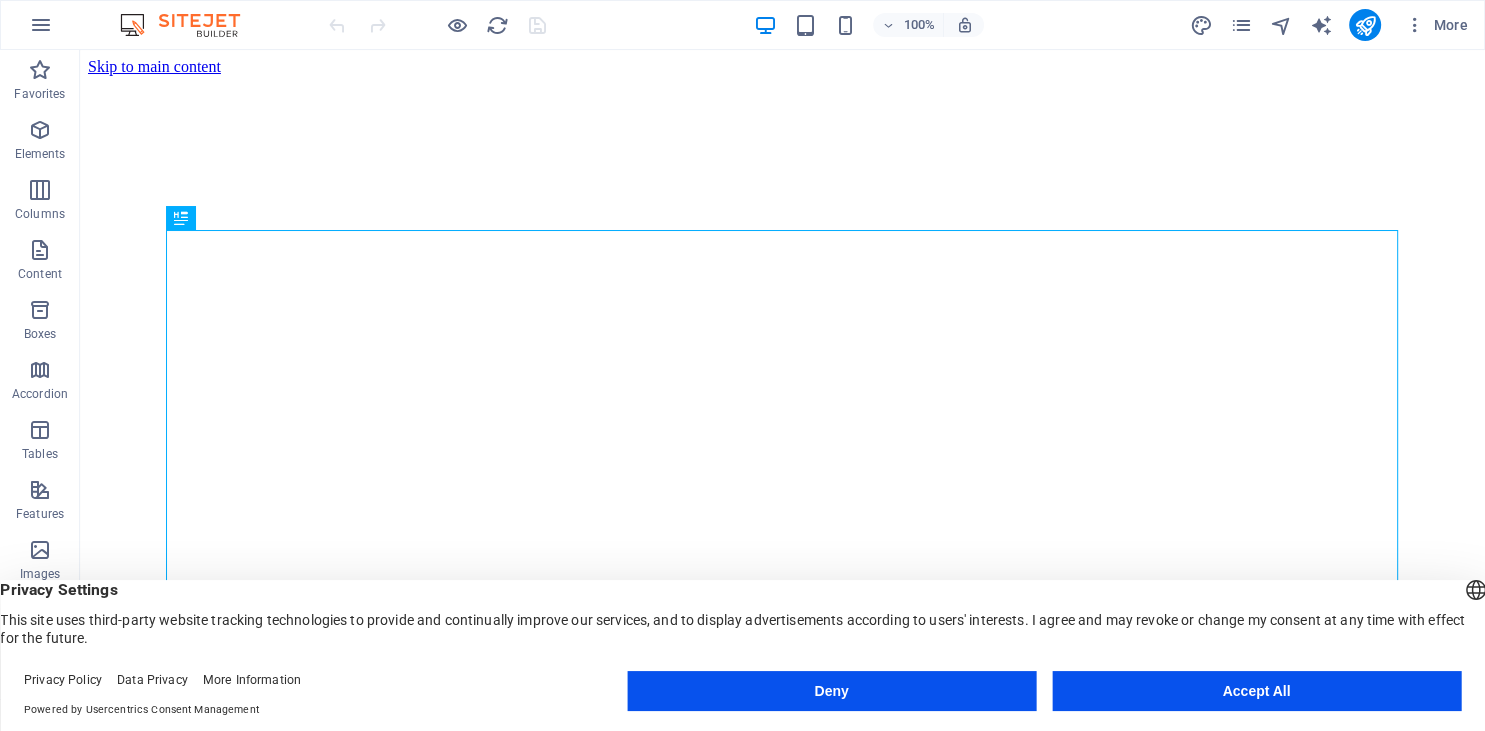 scroll, scrollTop: 0, scrollLeft: 0, axis: both 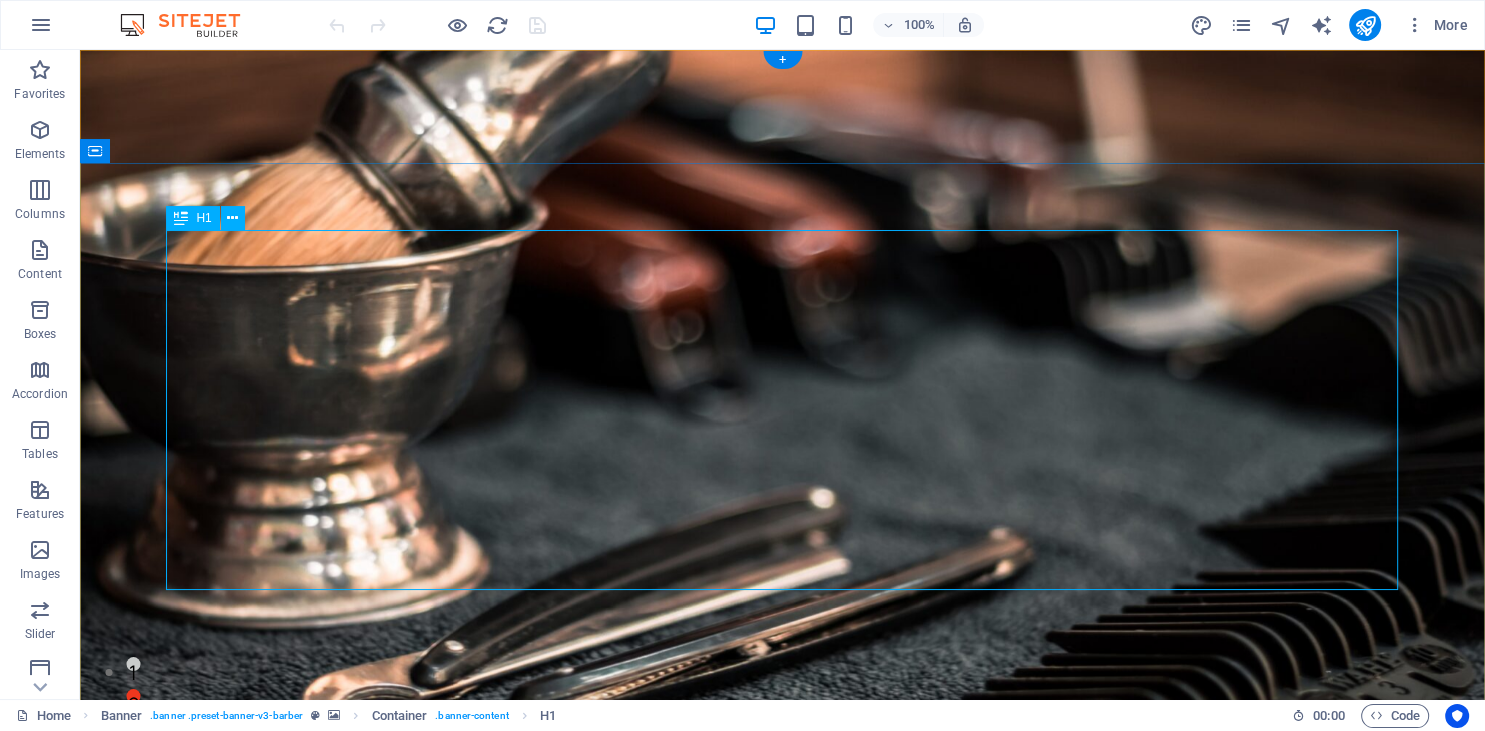 click on "Elevate Your barber shop experience" at bounding box center [783, 1242] 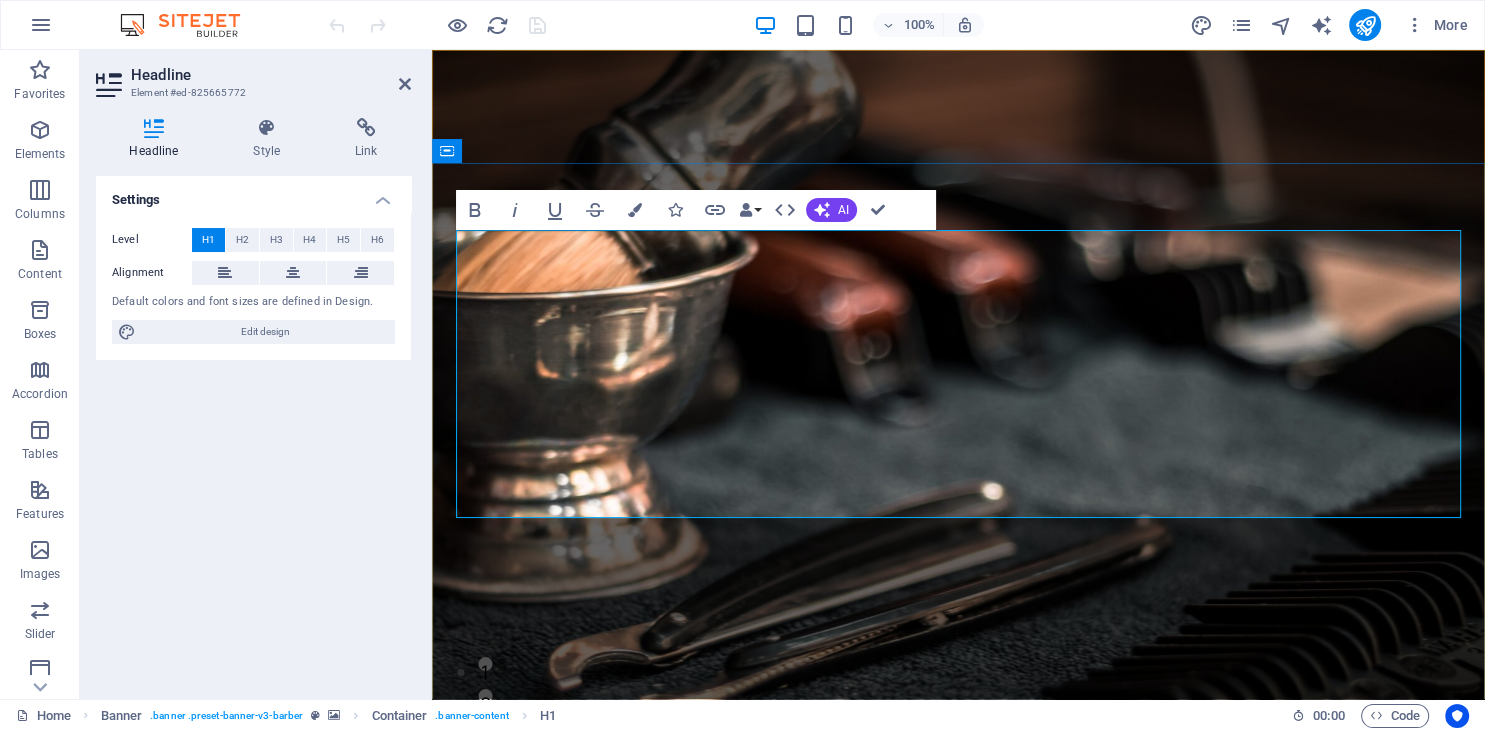 click on "Elevate Your barber shop experience" at bounding box center [958, 1206] 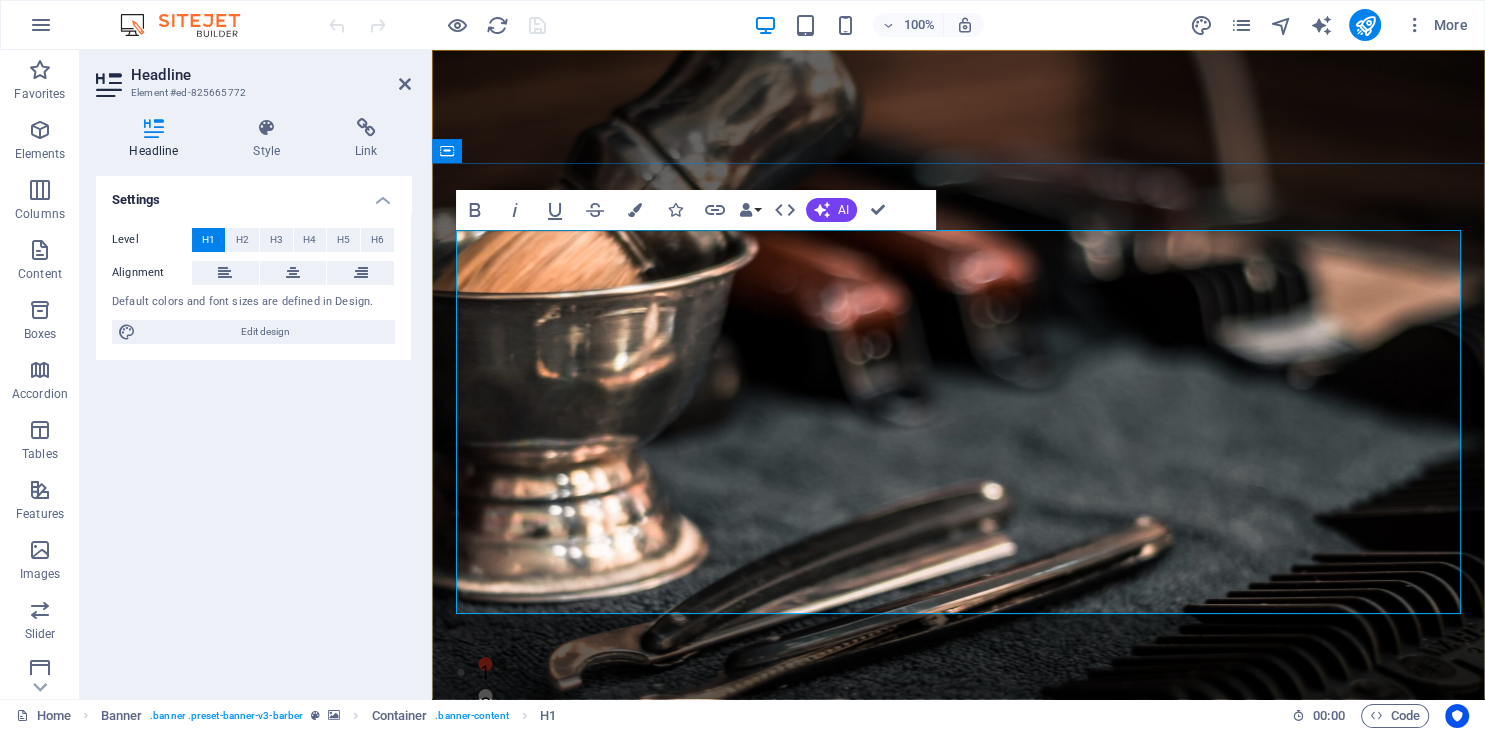drag, startPoint x: 1258, startPoint y: 278, endPoint x: 552, endPoint y: 259, distance: 706.2556 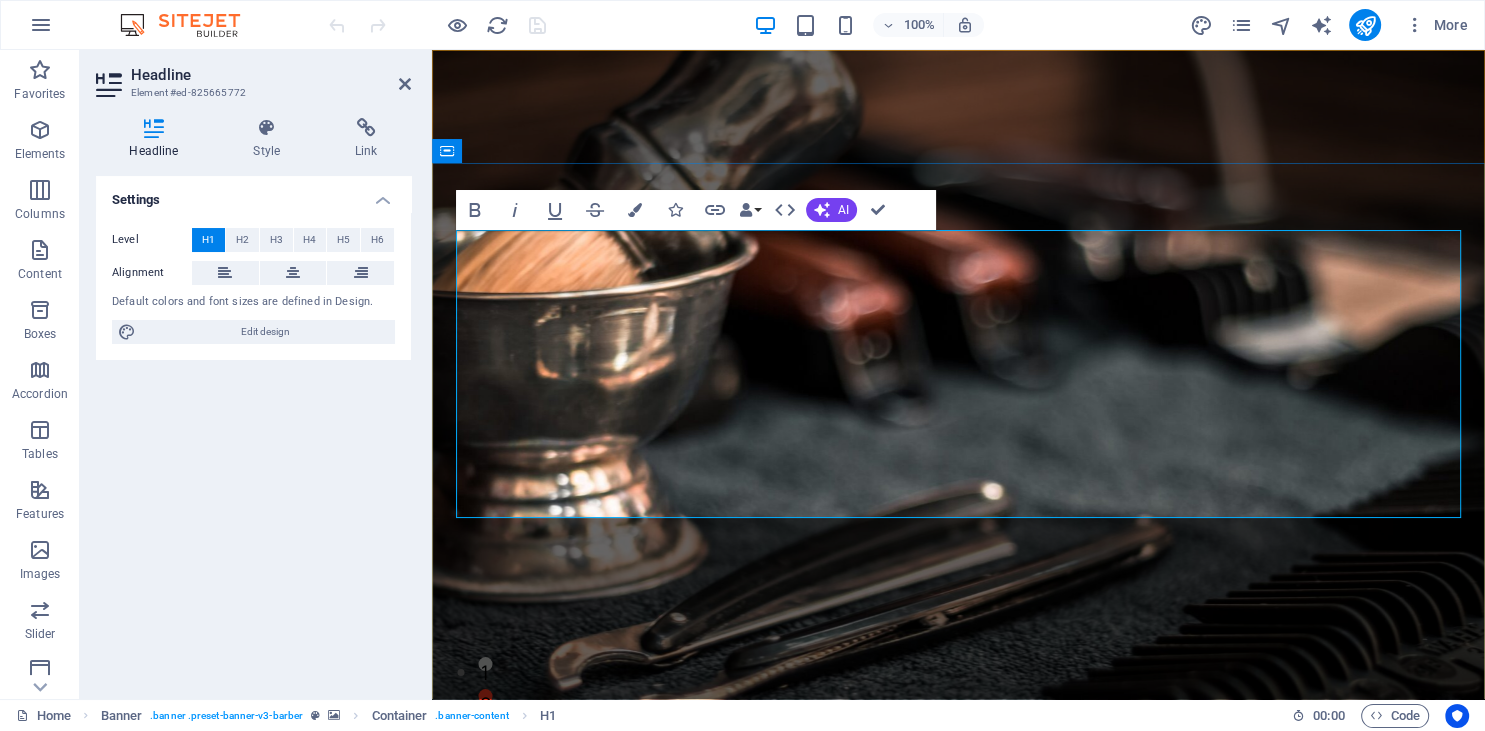 click on "& Residential Repair and Restoration!" at bounding box center (958, 1206) 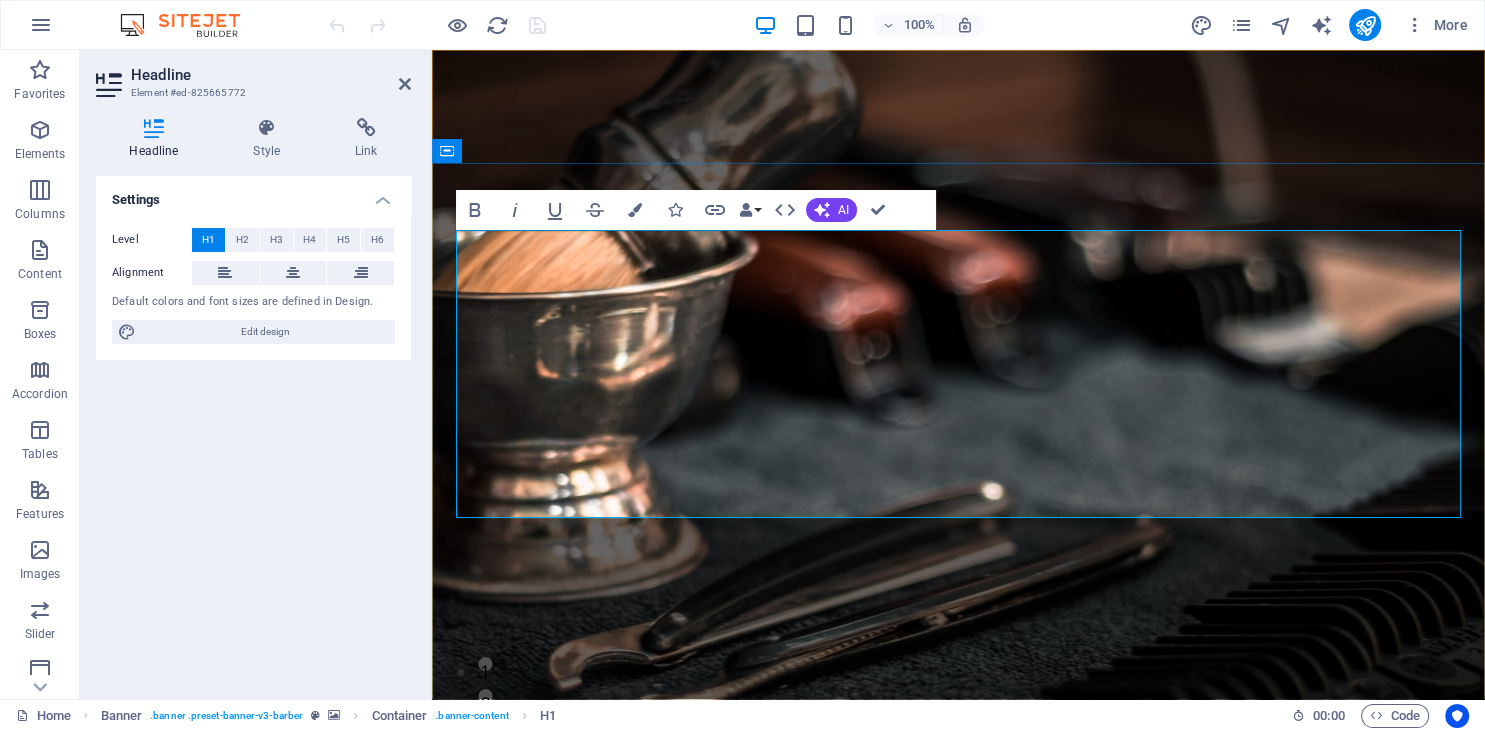 click on "Residential Repair and Restoration!" at bounding box center [958, 1206] 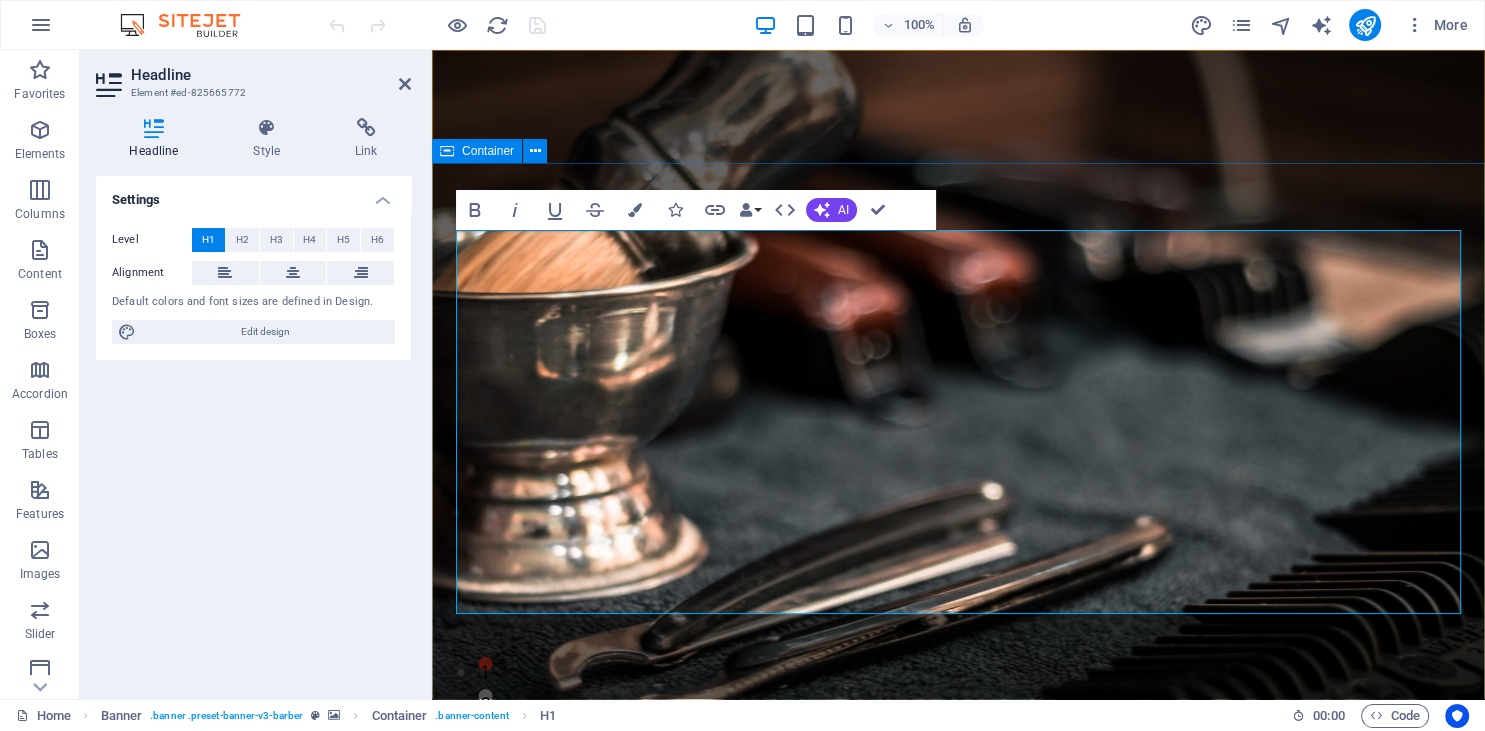 click on "Residential & Commercial Repair and Restoration! Book Now" at bounding box center [958, 1351] 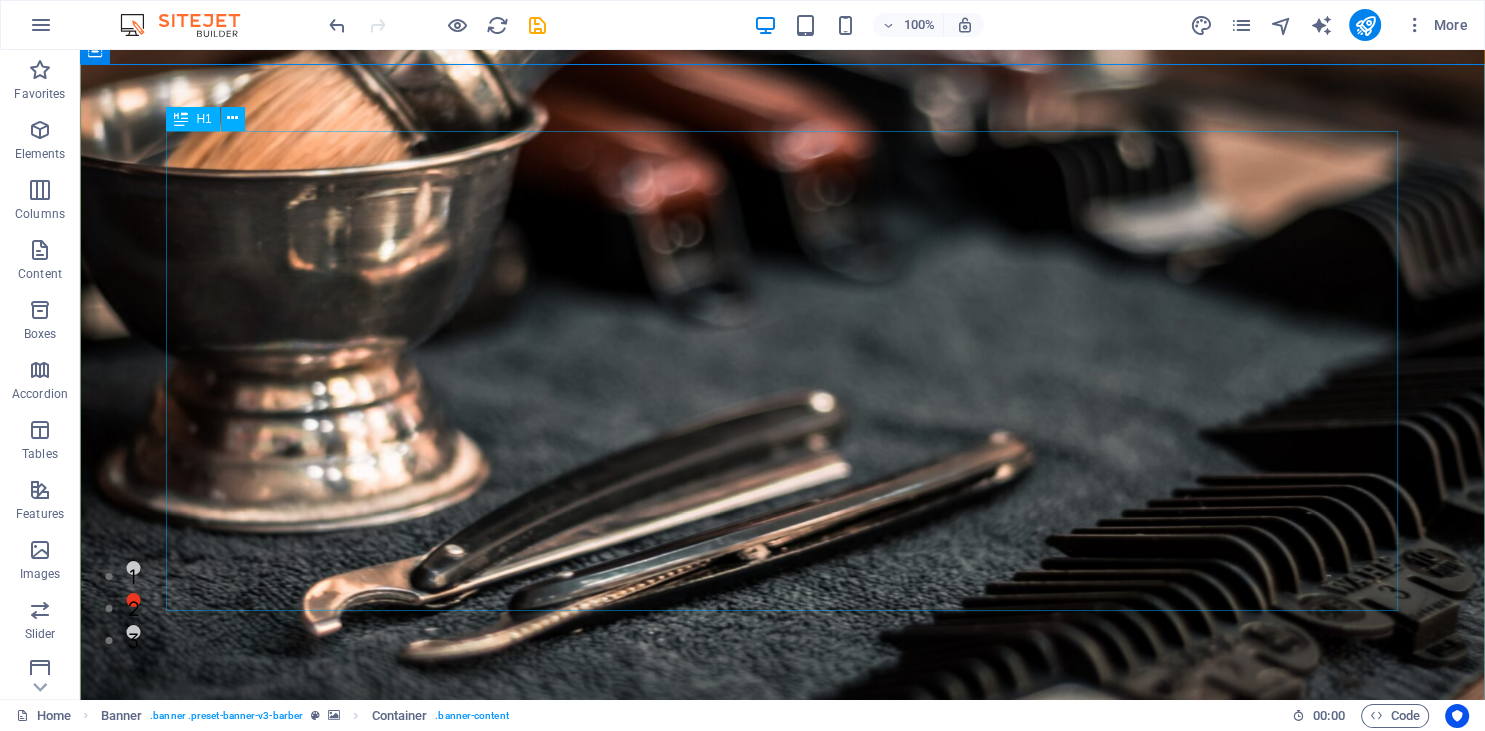 scroll, scrollTop: 105, scrollLeft: 0, axis: vertical 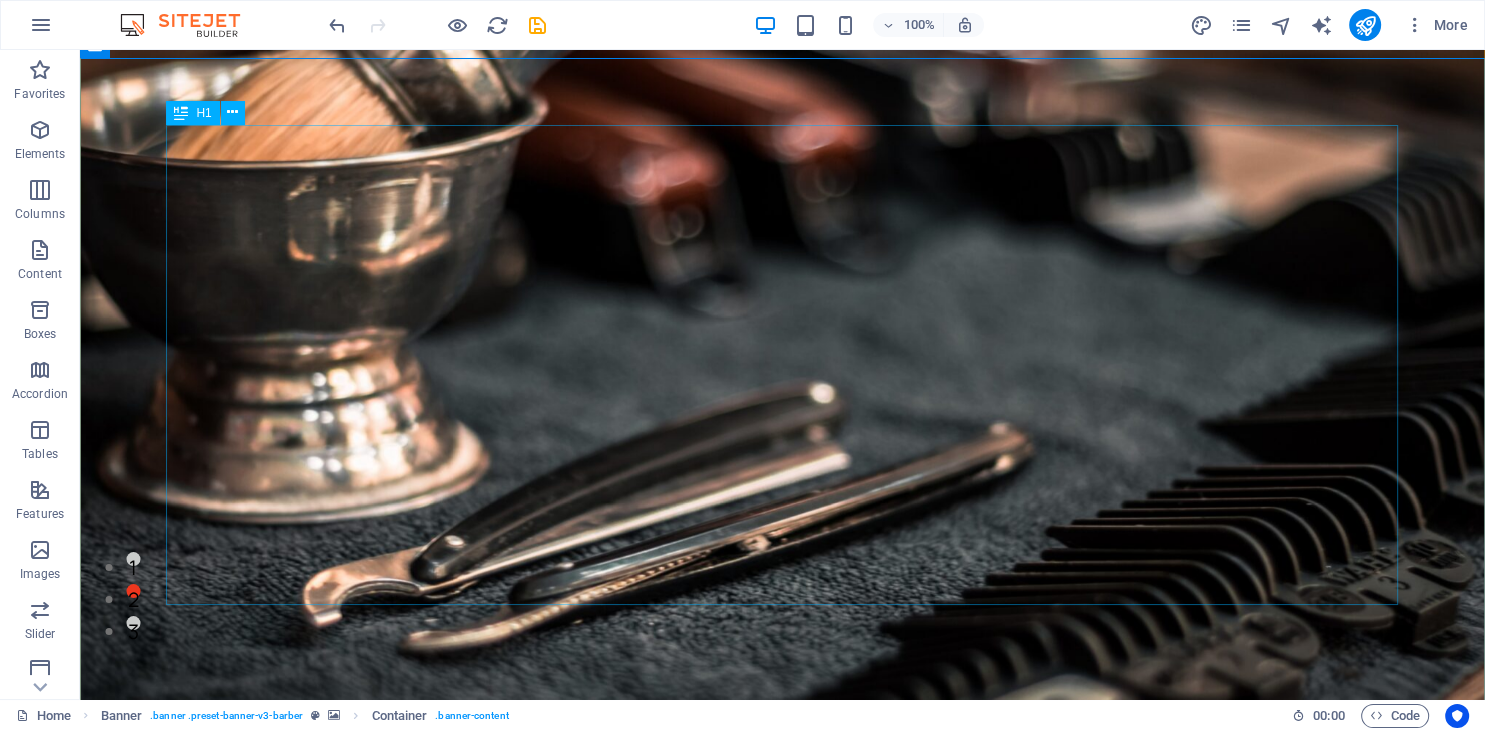 click on "Residential & Commercial Repair and Restoration!" at bounding box center (783, 1197) 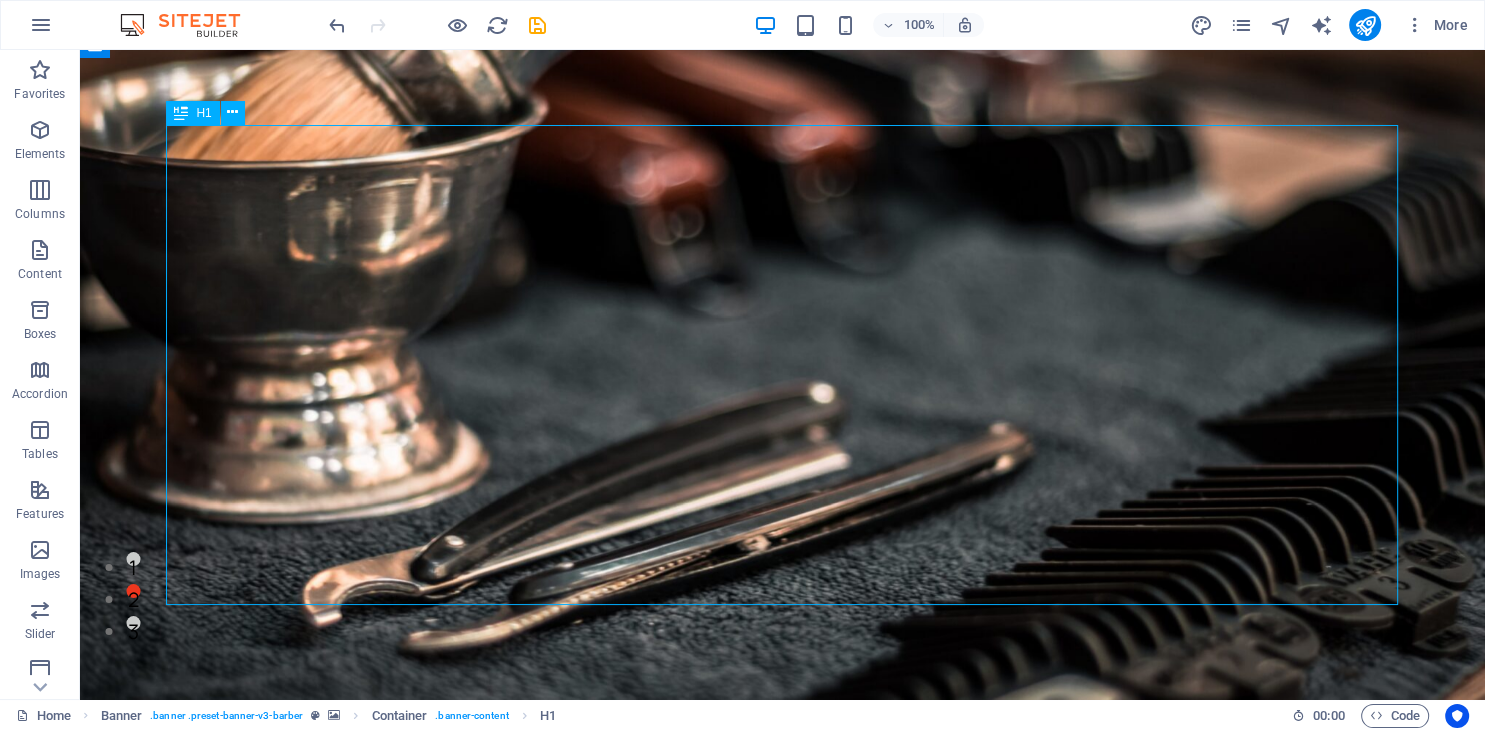 click on "Residential & Commercial Repair and Restoration!" at bounding box center (783, 1197) 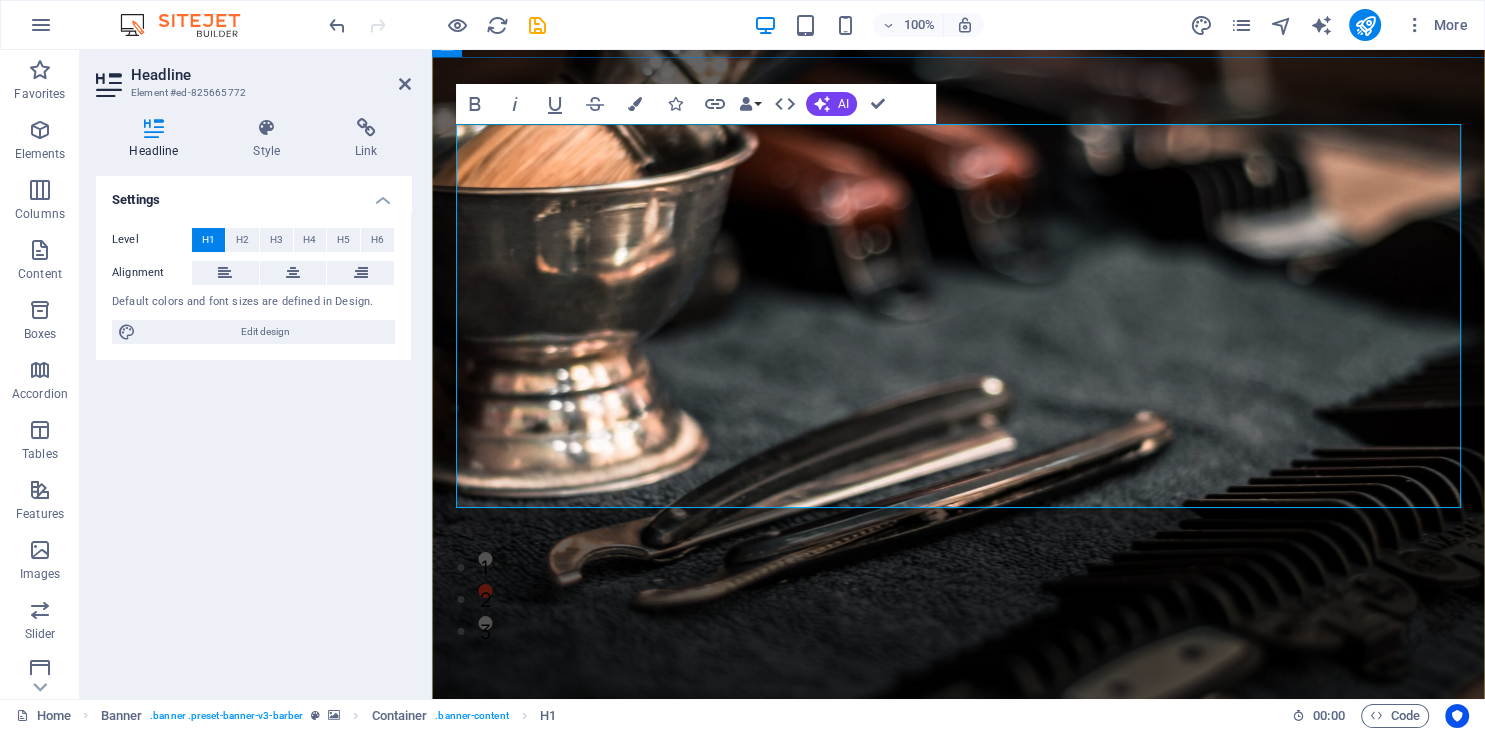 click on "Residential & Commercial Repair and Restoration!" at bounding box center (958, 1149) 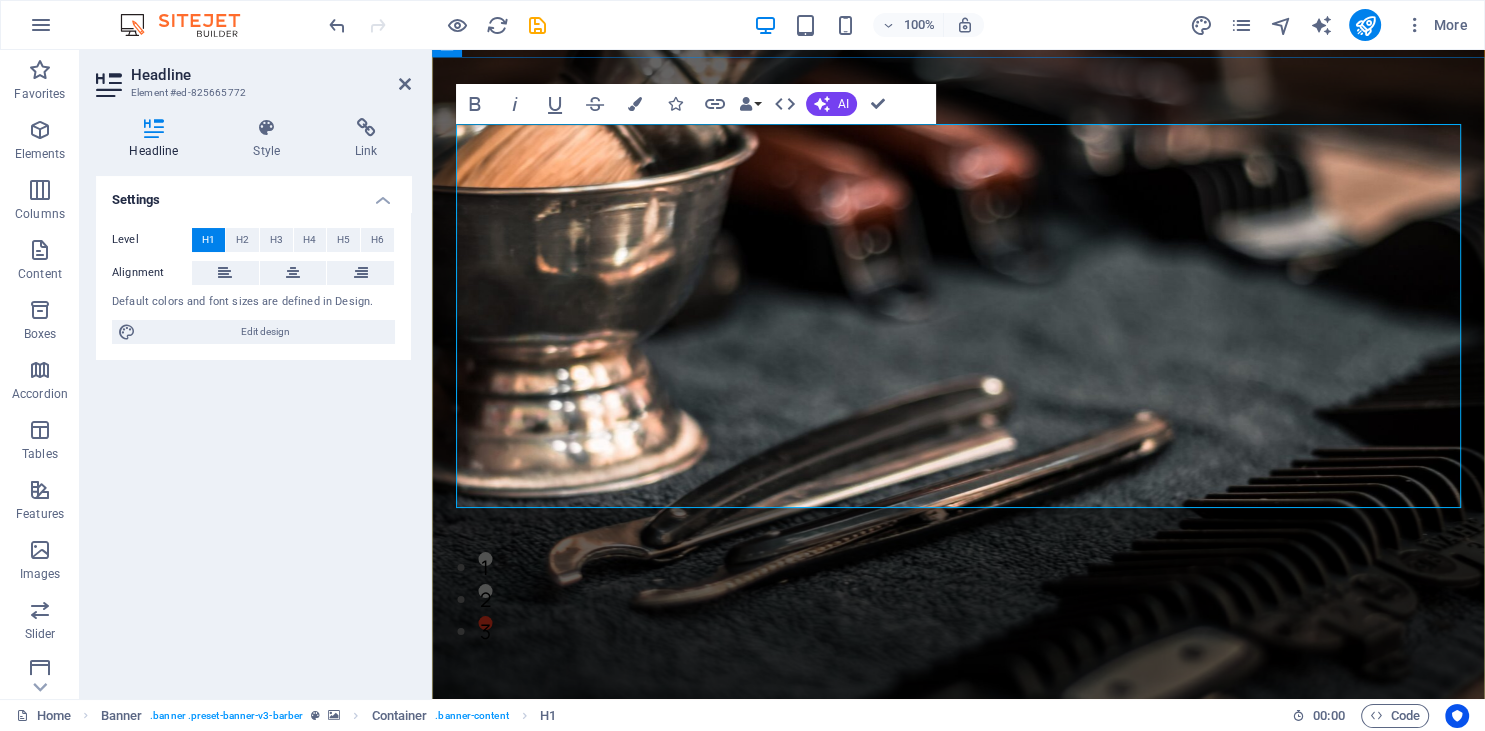 click on "Residential  ‌& Commercial Repair and Restoration!" at bounding box center [958, 1149] 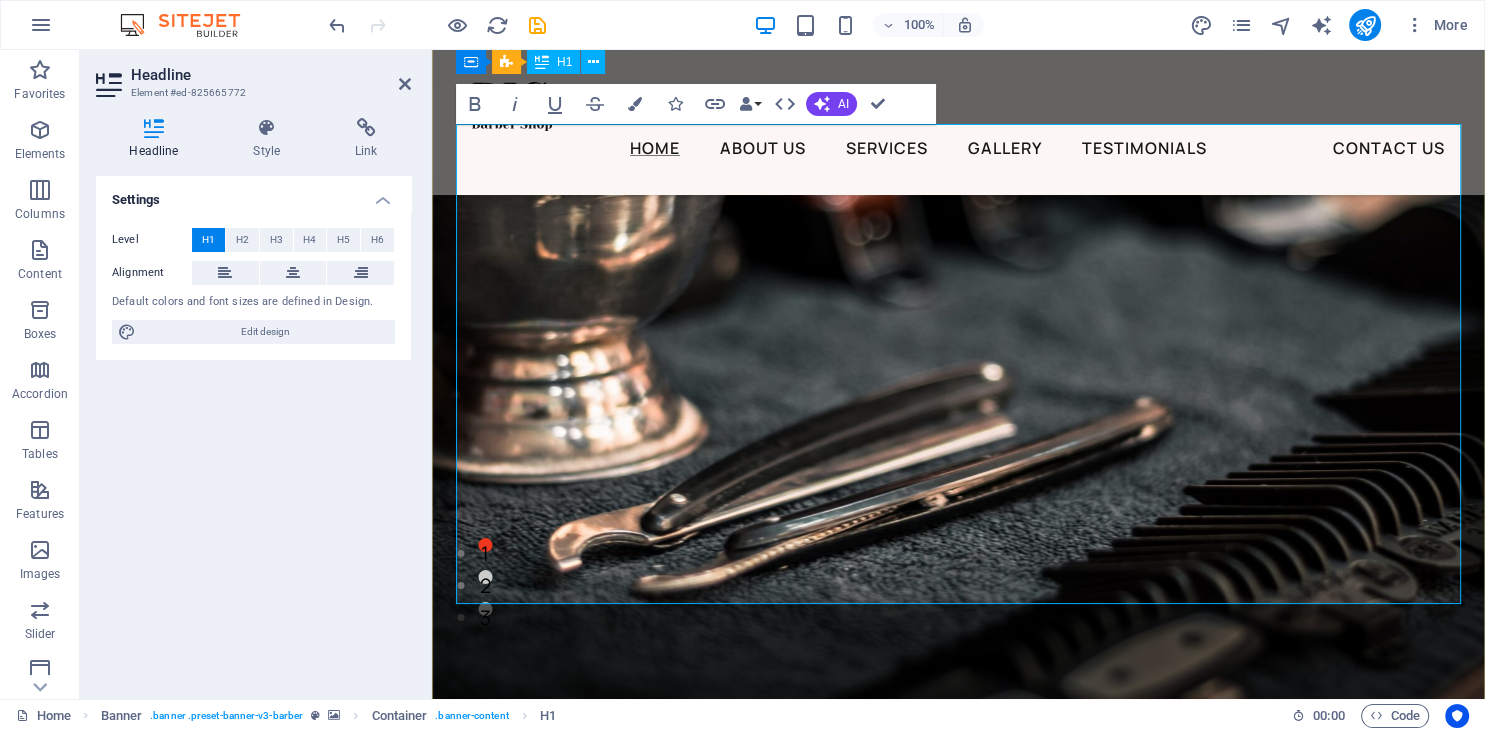 scroll, scrollTop: 105, scrollLeft: 0, axis: vertical 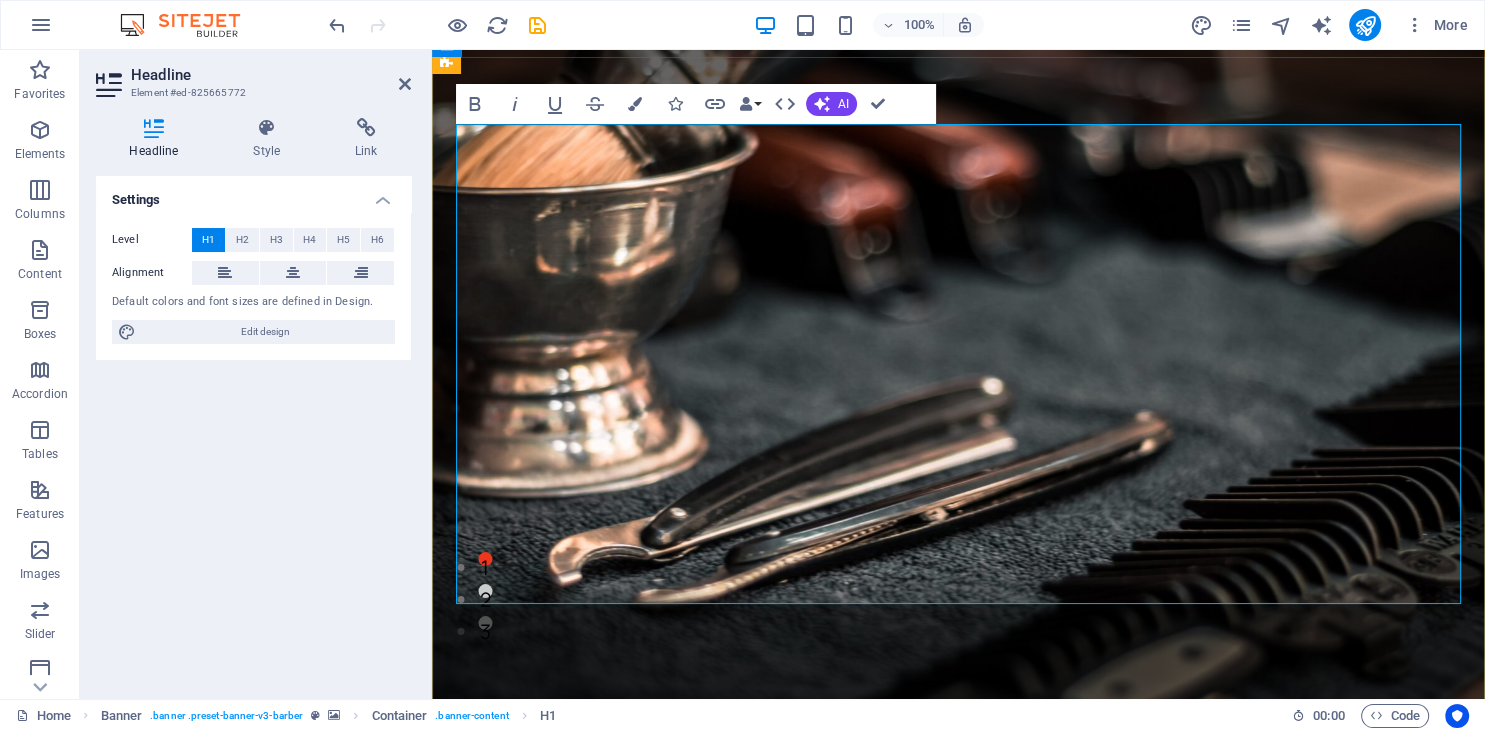 click on "Residential  ‌&  ‌Commercial Repair and Restoration!" at bounding box center (958, 1197) 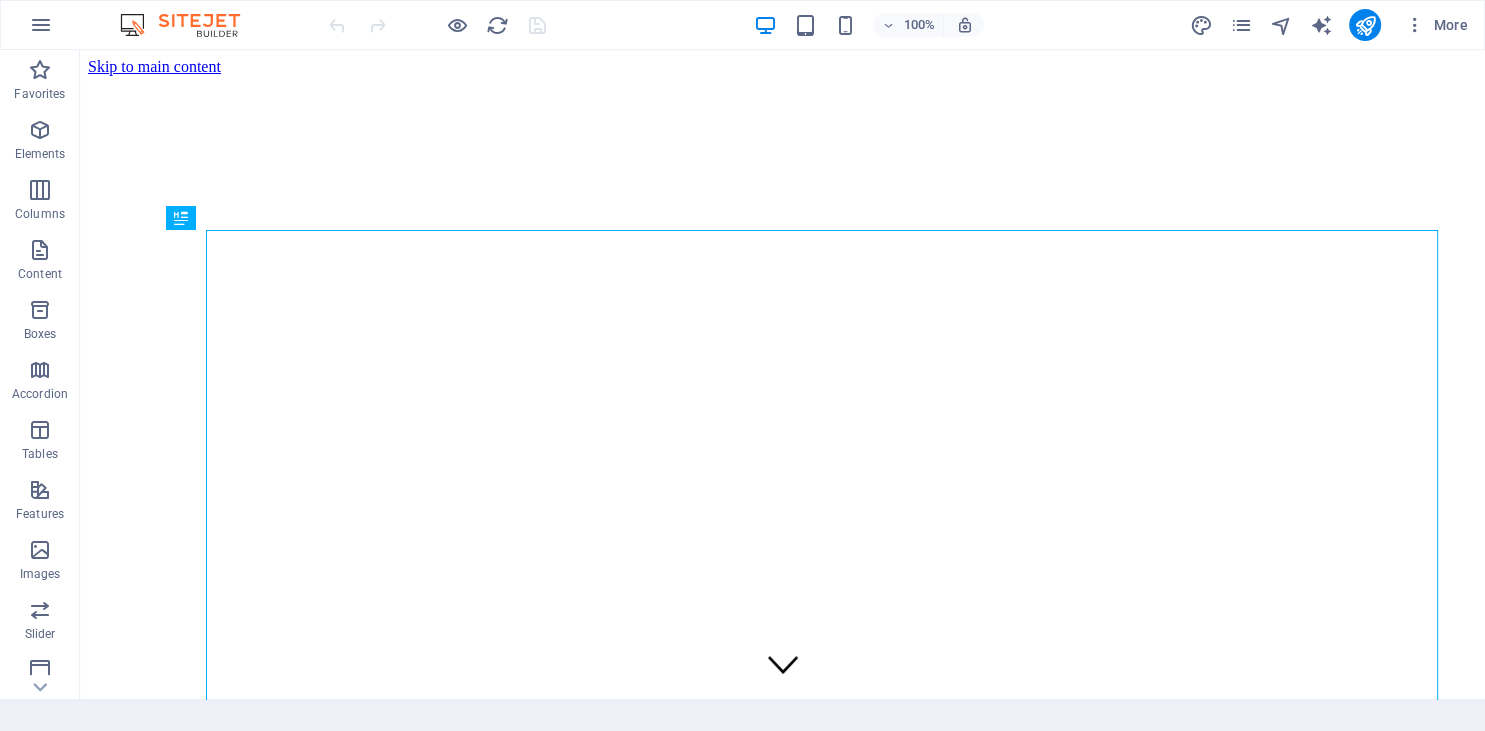 scroll, scrollTop: 0, scrollLeft: 0, axis: both 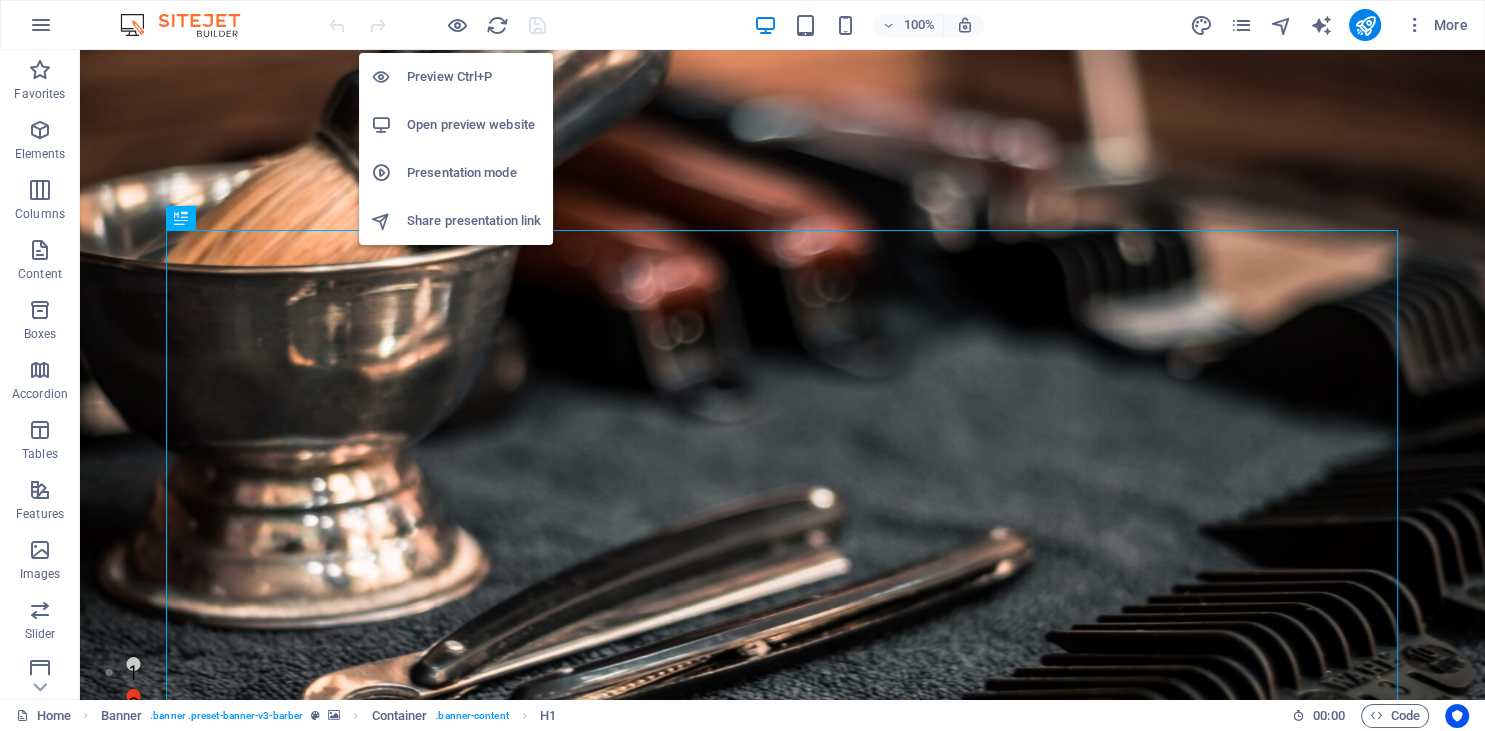 click on "Open preview website" at bounding box center [474, 125] 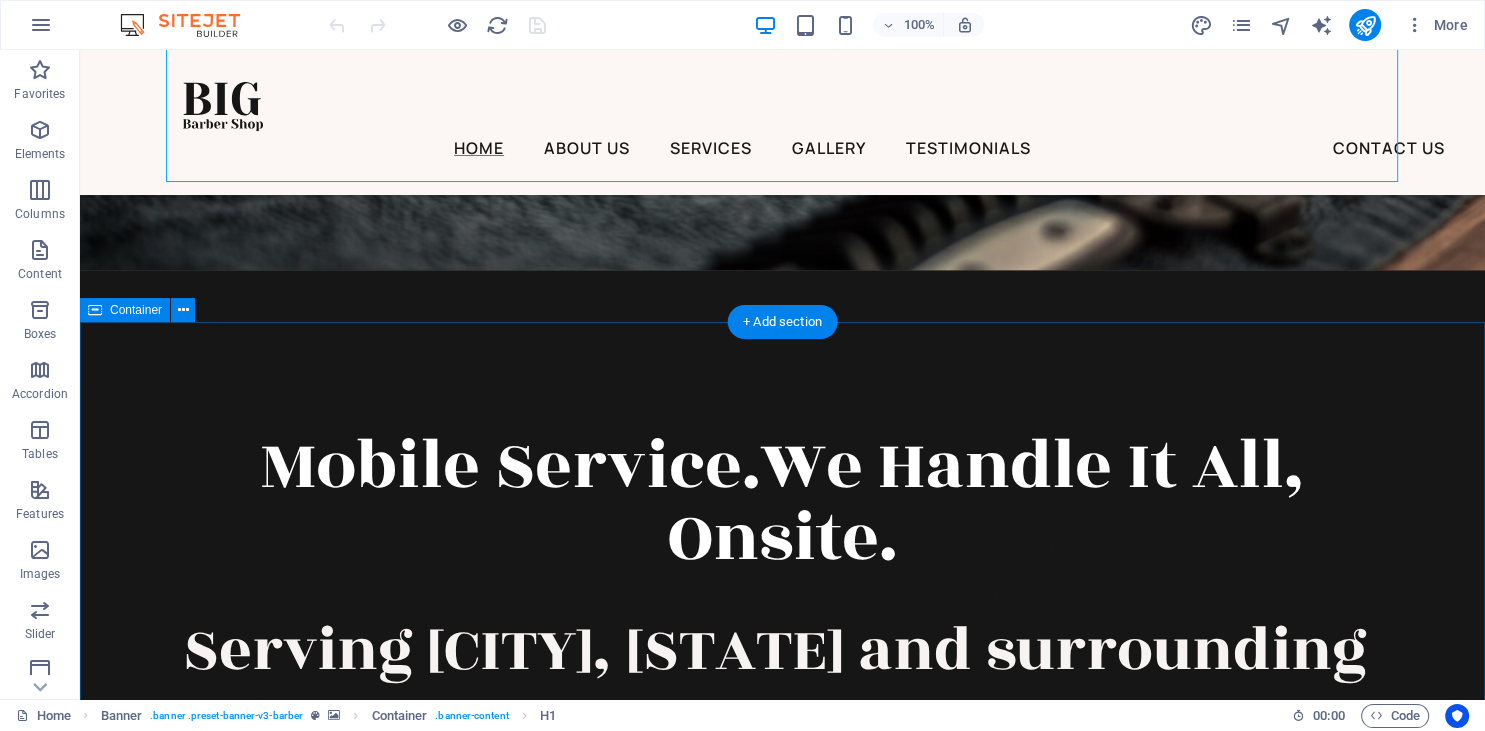 scroll, scrollTop: 739, scrollLeft: 0, axis: vertical 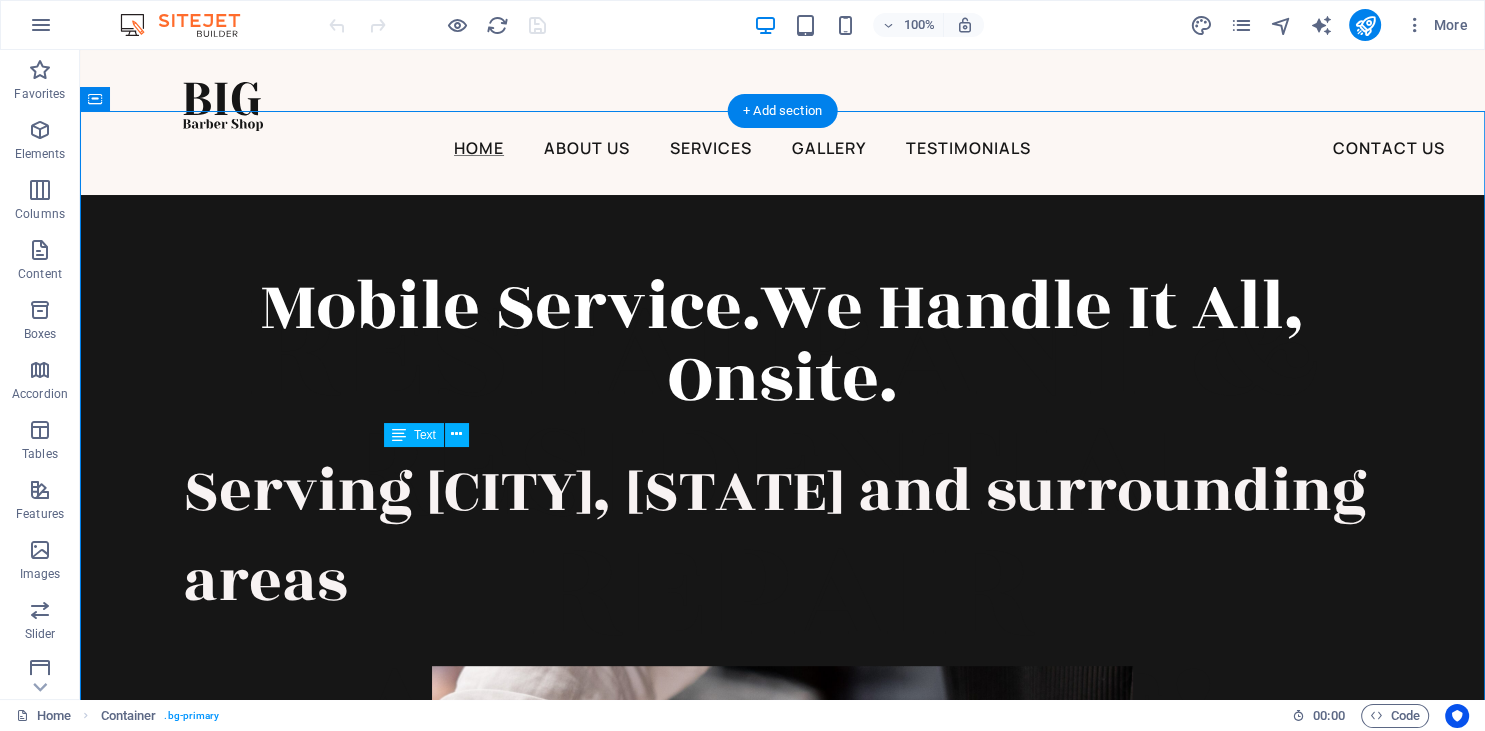 drag, startPoint x: 1056, startPoint y: 482, endPoint x: 749, endPoint y: 555, distance: 315.5598 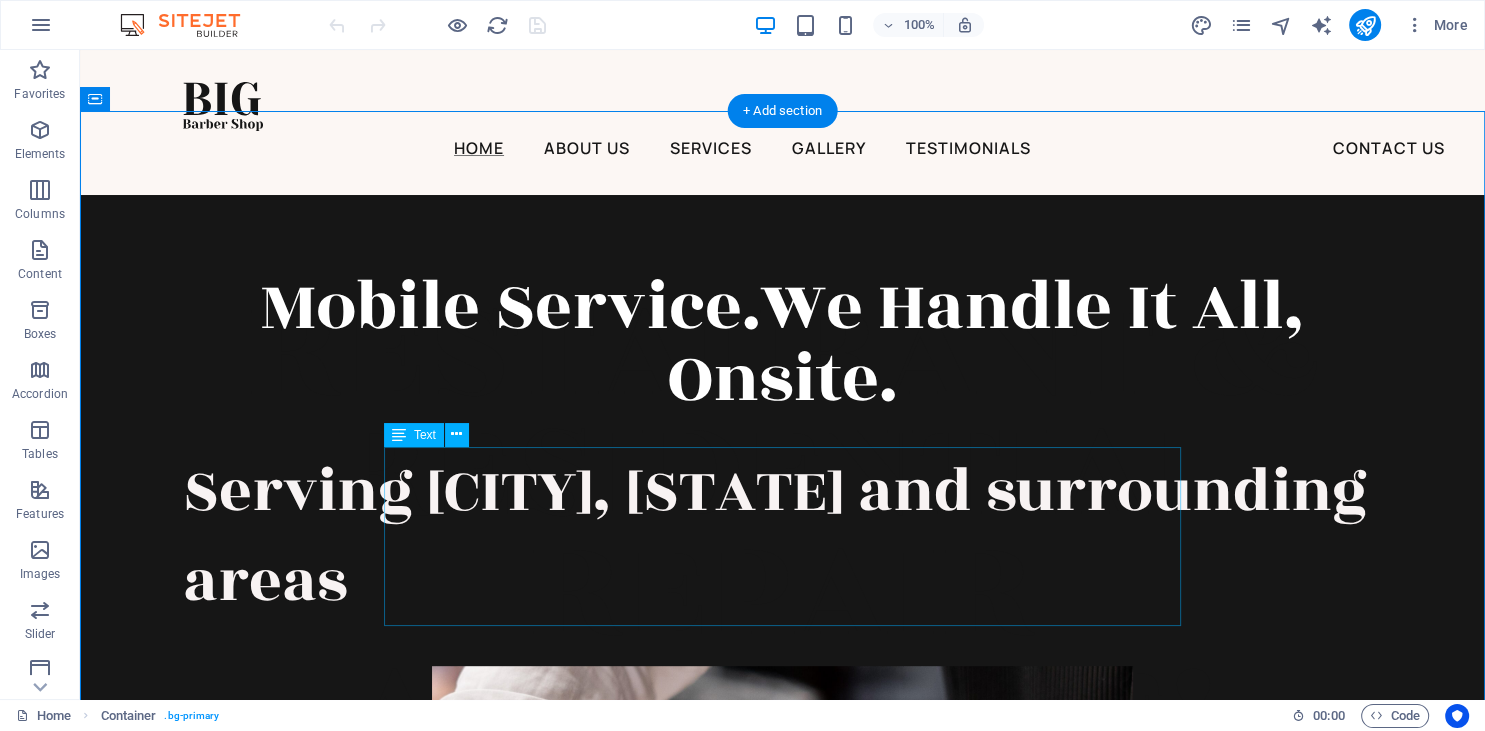 click on "Serving [CITY], [STATE] and surrounding areas" at bounding box center [783, 536] 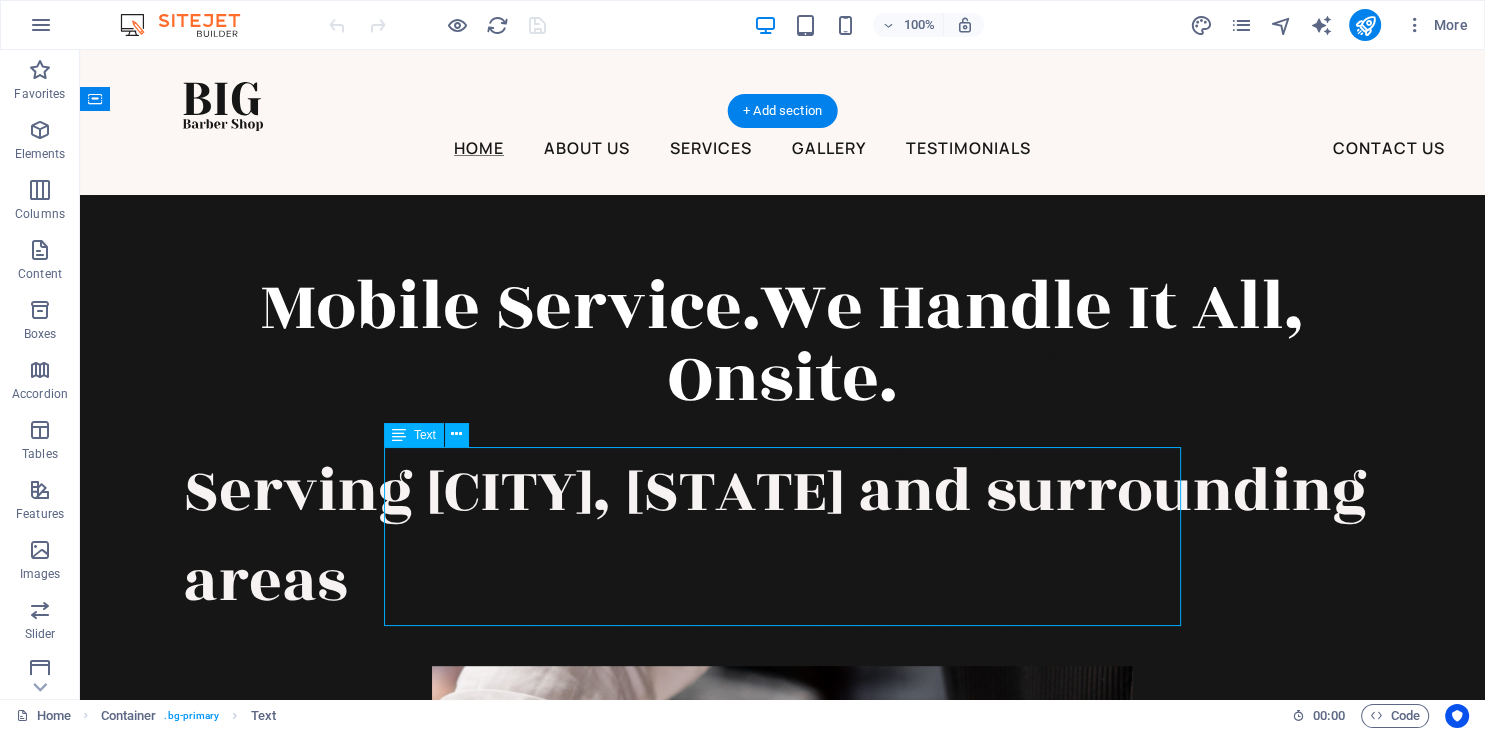 click on "Serving [CITY], [STATE] and surrounding areas" at bounding box center [783, 536] 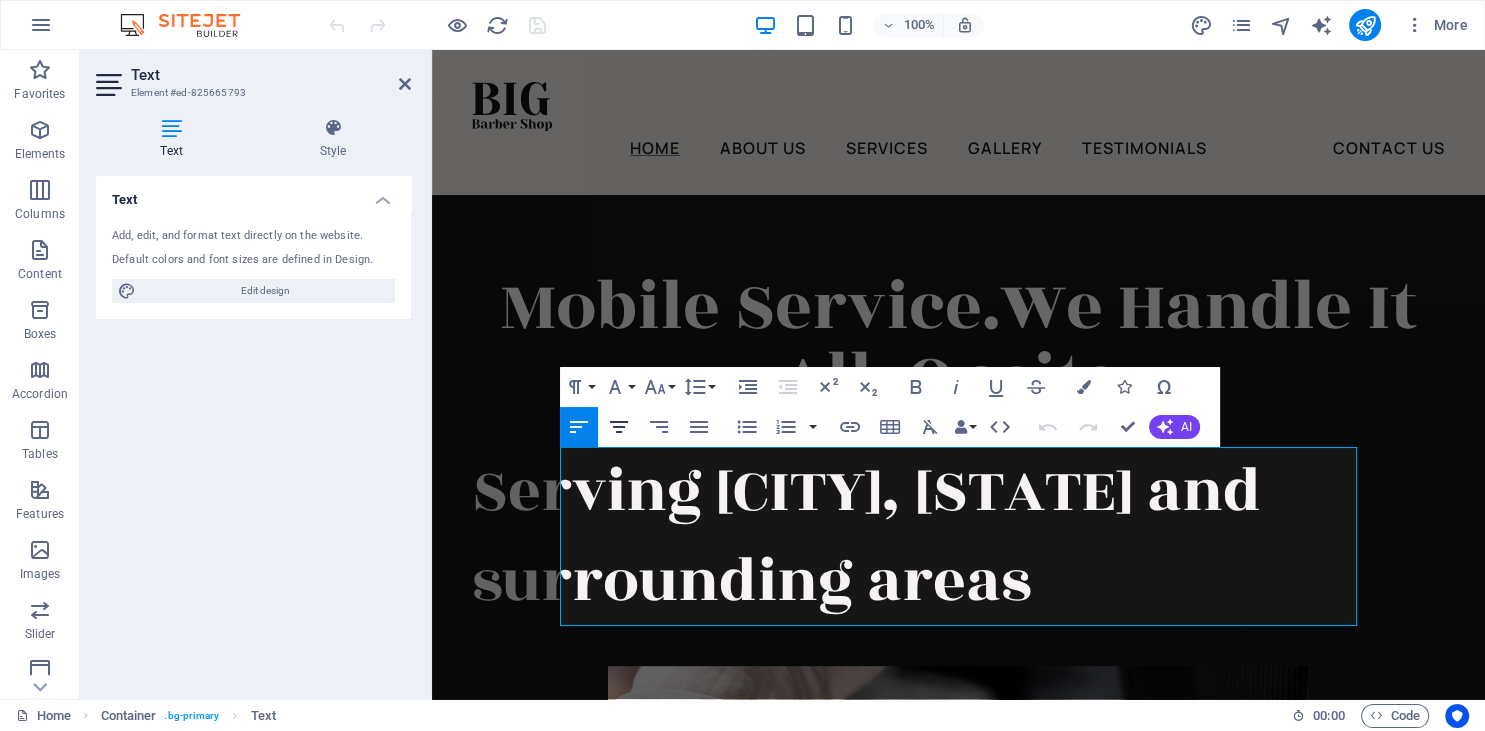 click 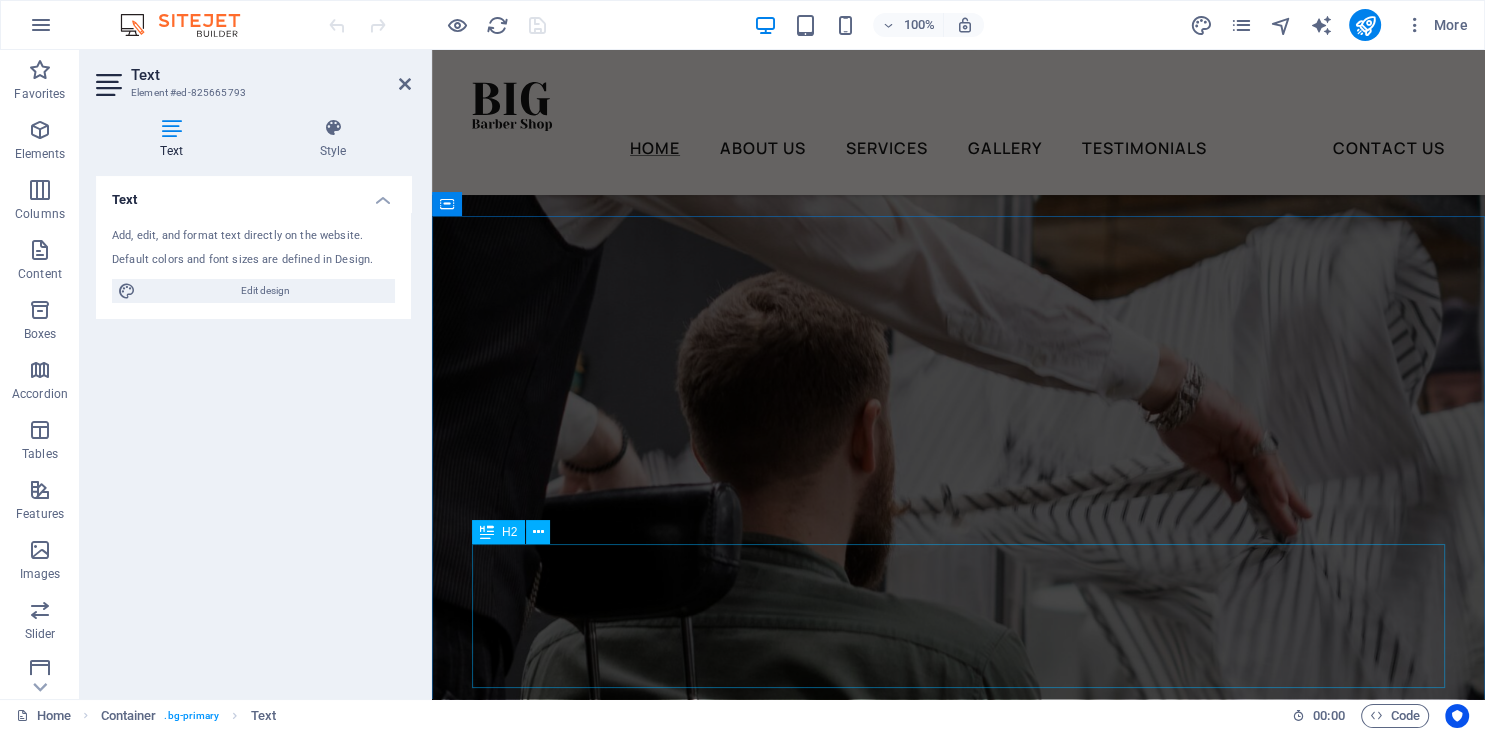 scroll, scrollTop: 2956, scrollLeft: 0, axis: vertical 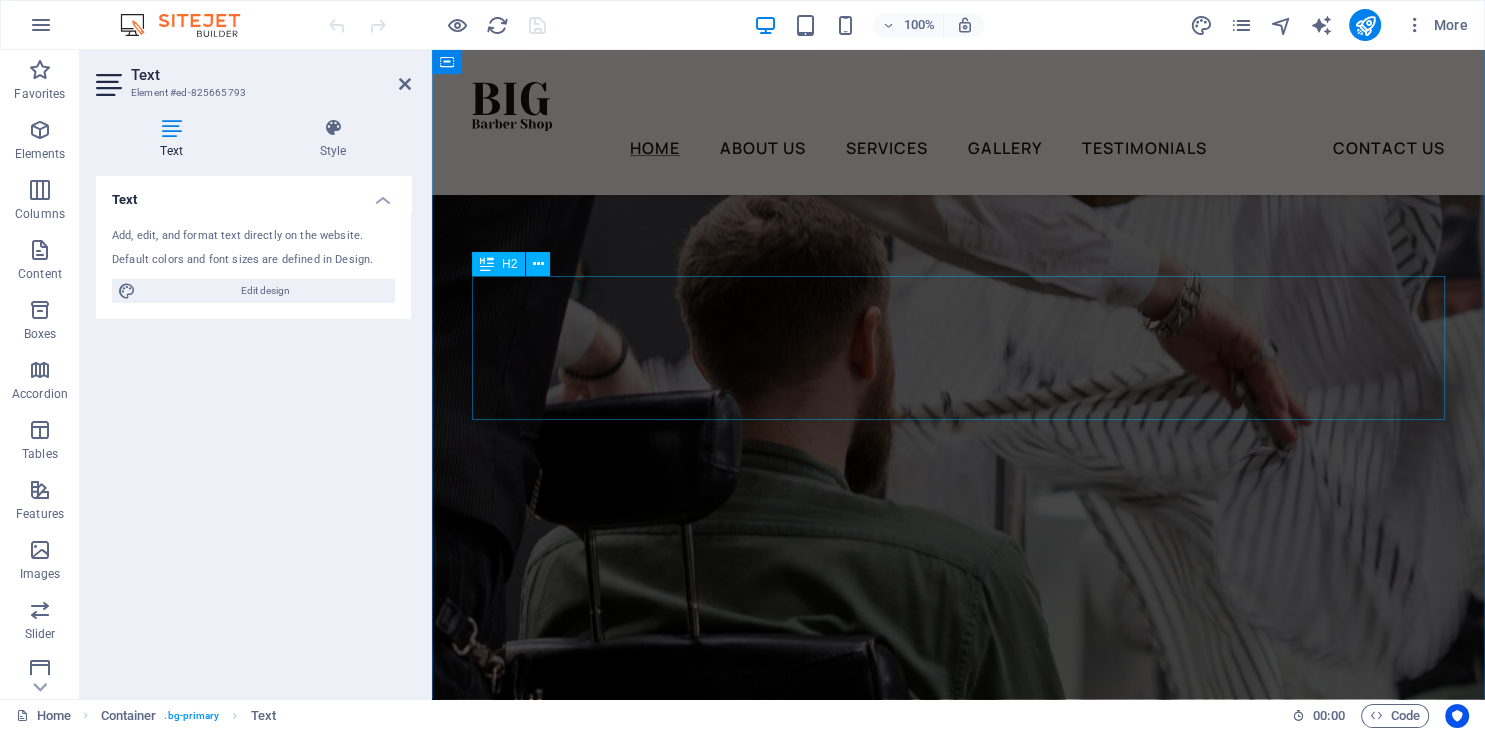click on "Furniture Frame Repair & Rebuilding Onsite" at bounding box center [958, 935] 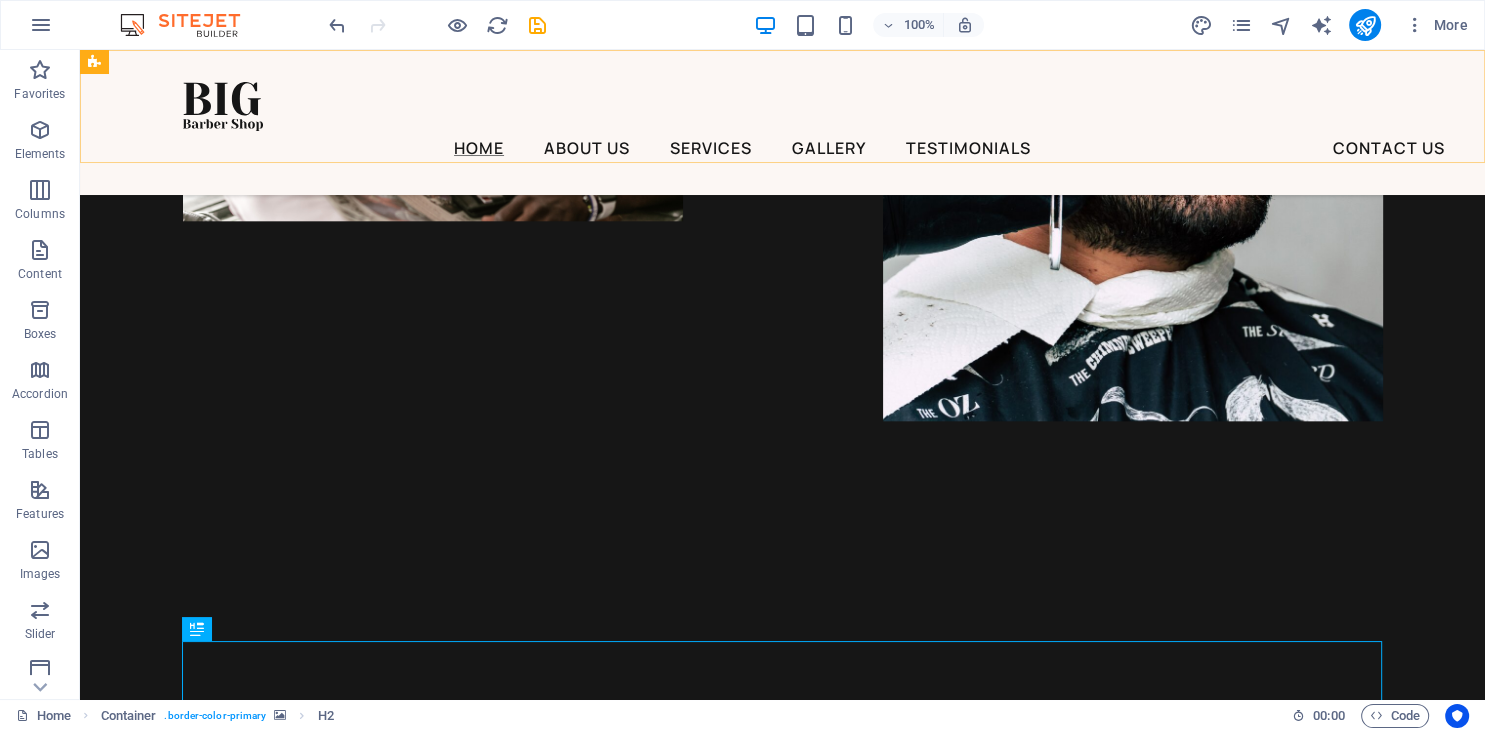 scroll, scrollTop: 2930, scrollLeft: 0, axis: vertical 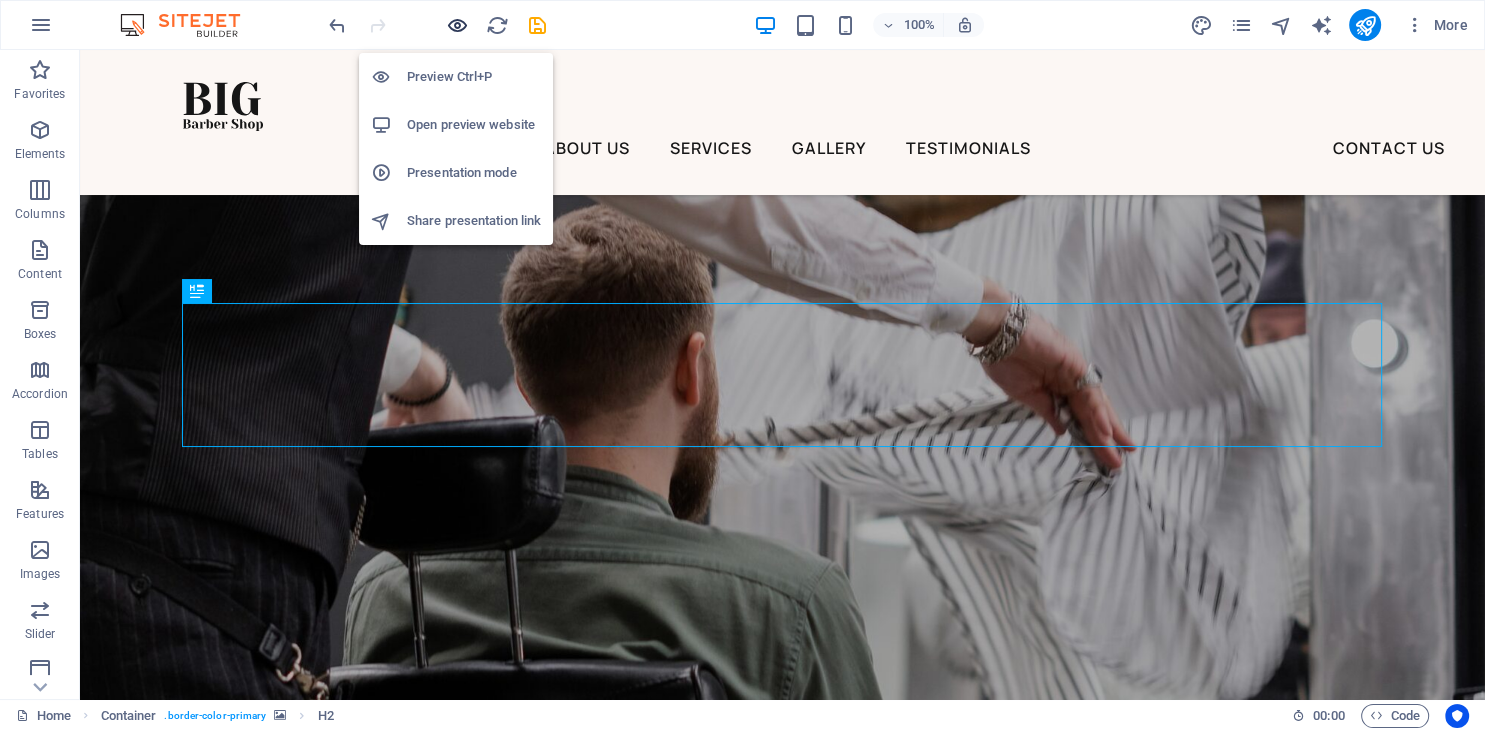 click at bounding box center [457, 25] 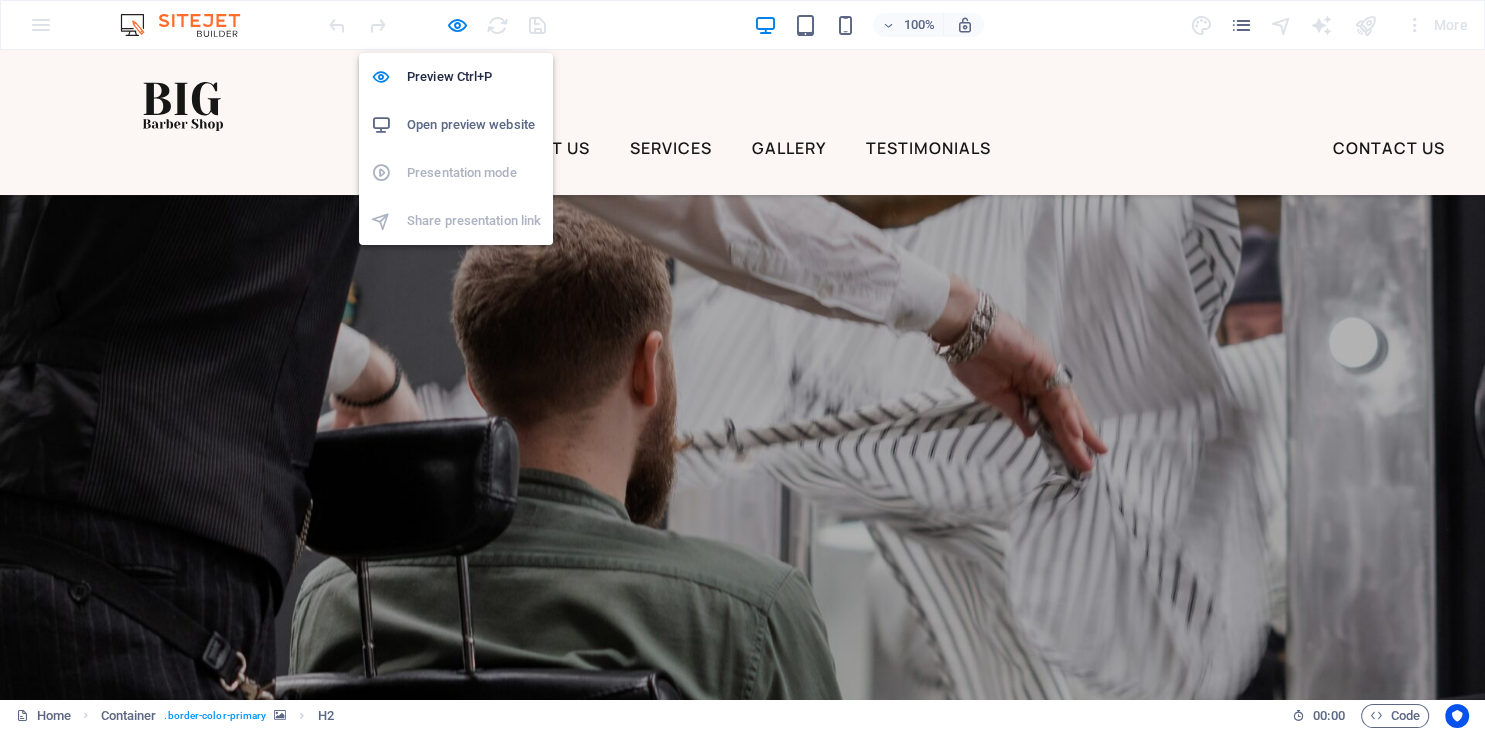 click on "Open preview website" at bounding box center (474, 125) 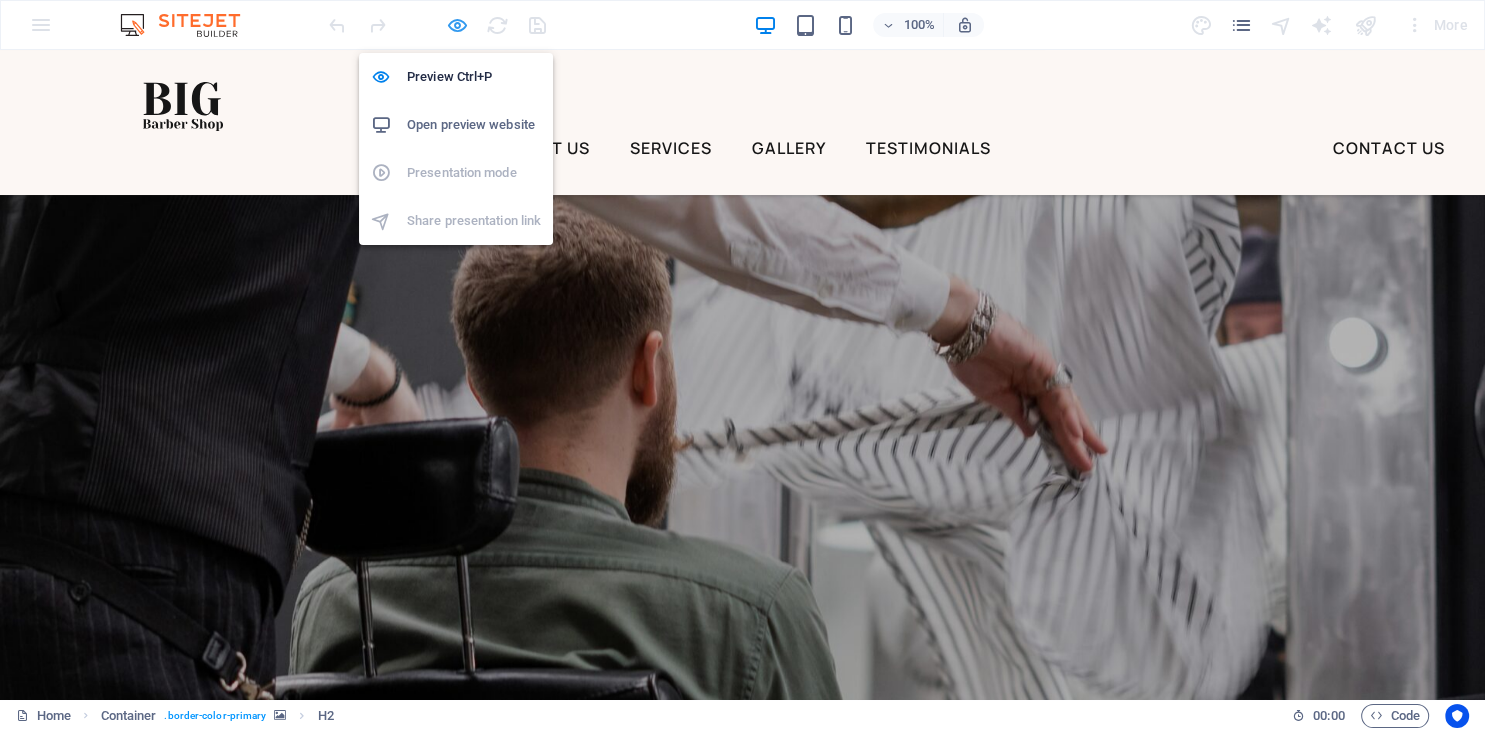 click at bounding box center [457, 25] 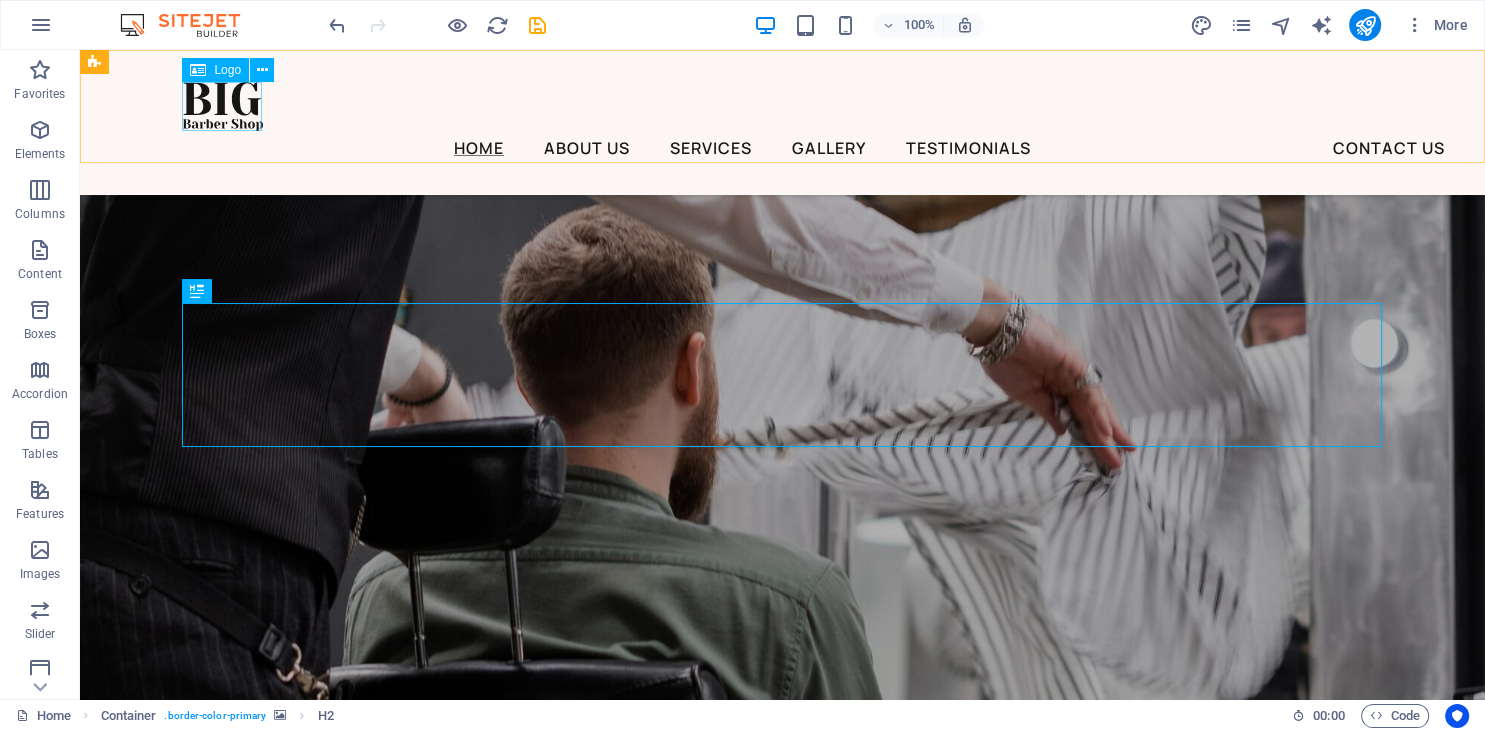 click at bounding box center [763, 106] 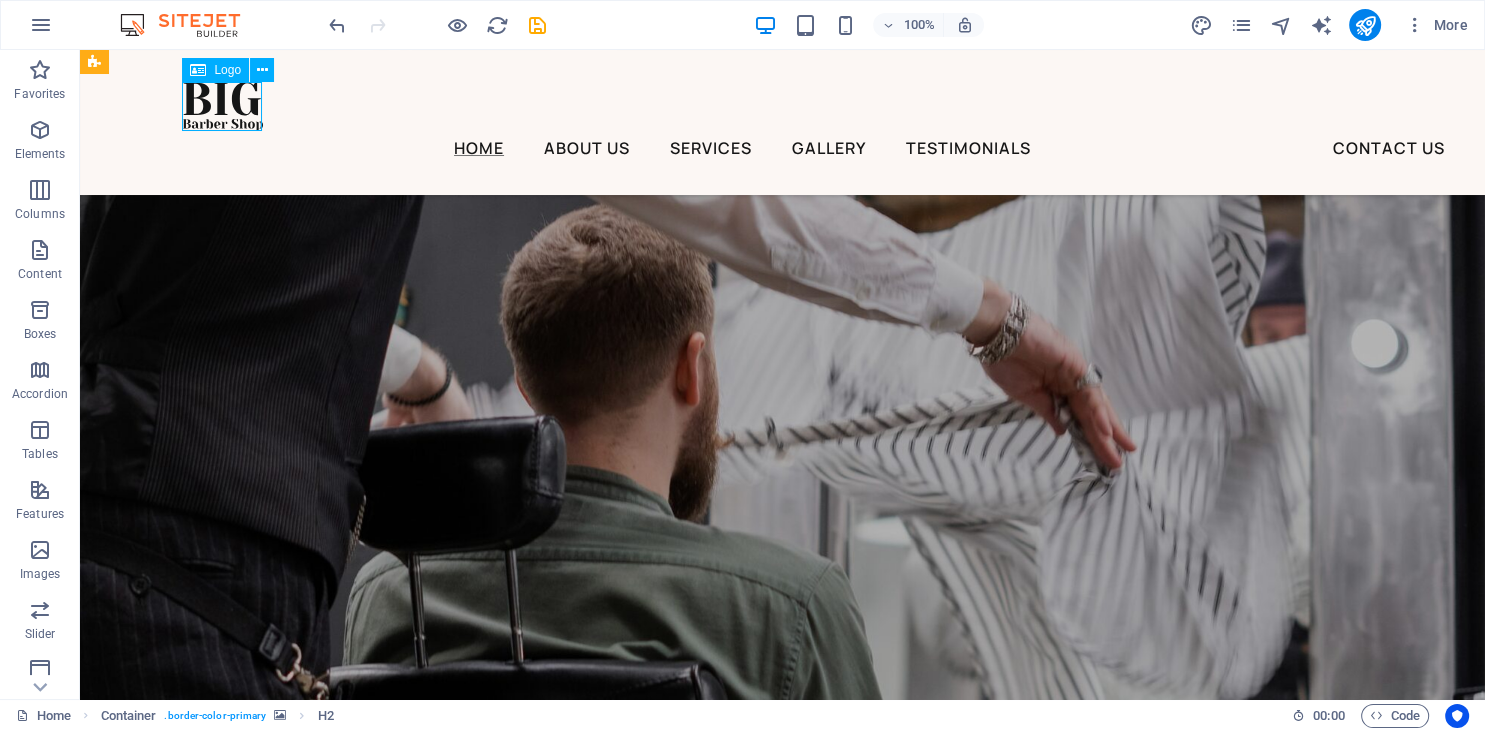 click at bounding box center [763, 106] 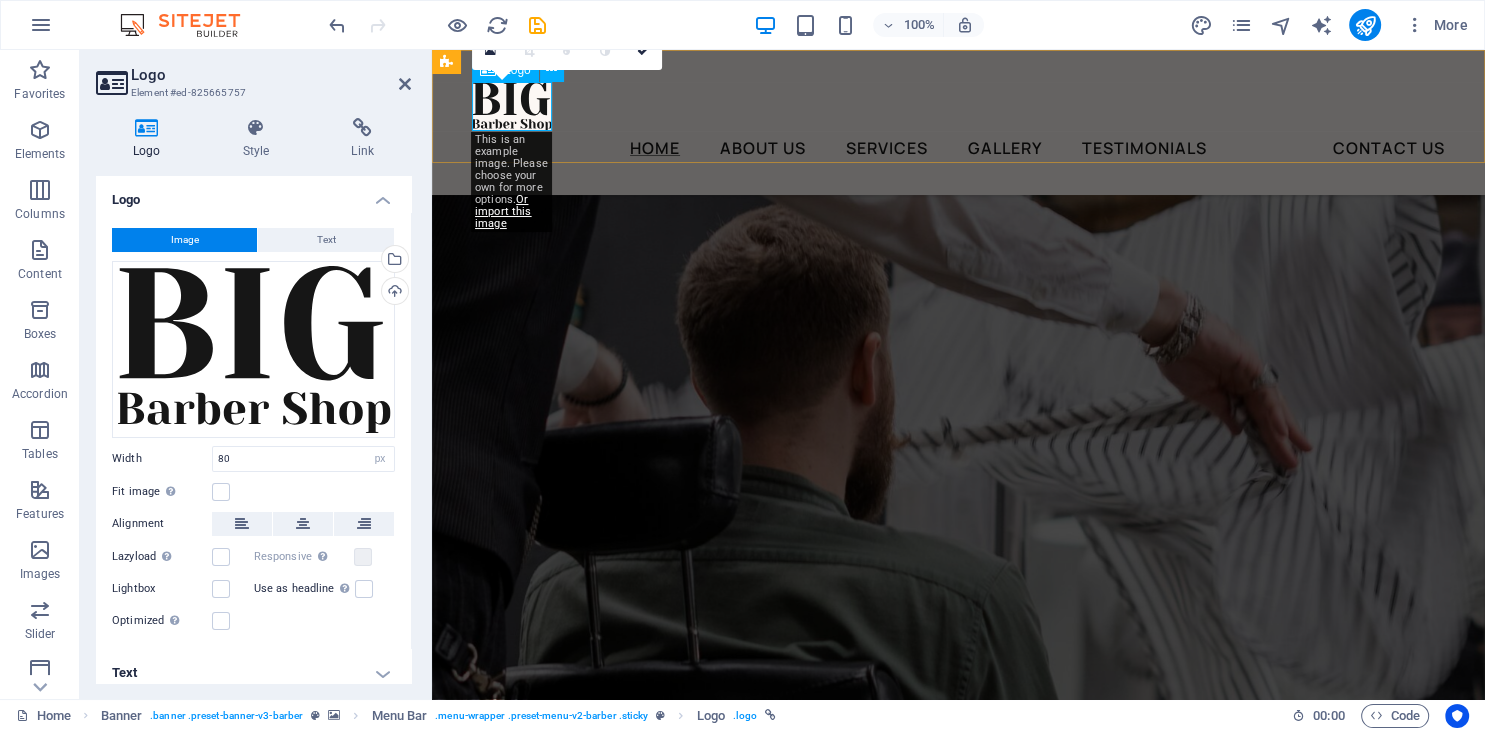 click at bounding box center (938, 106) 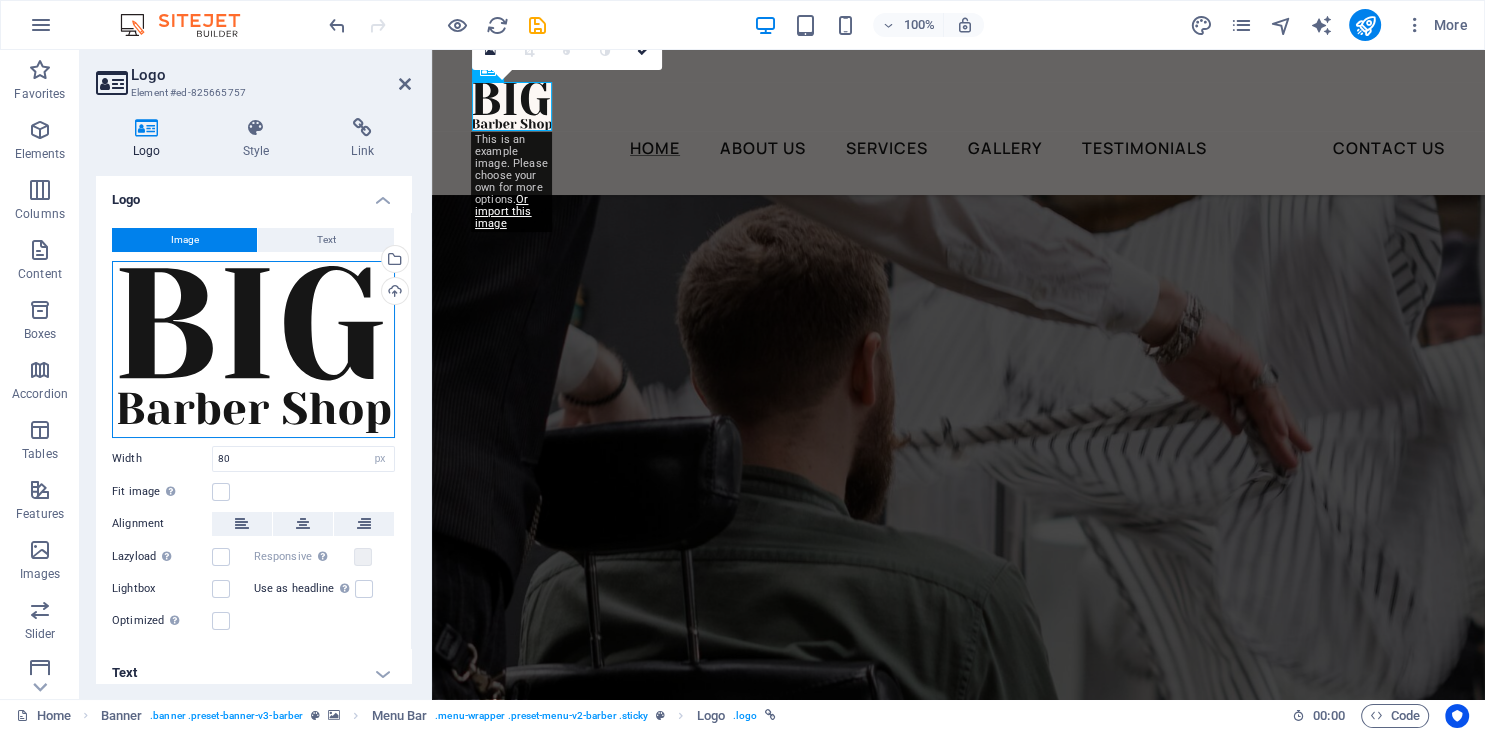 click on "Drag files here, click to choose files or select files from Files or our free stock photos & videos" at bounding box center (253, 349) 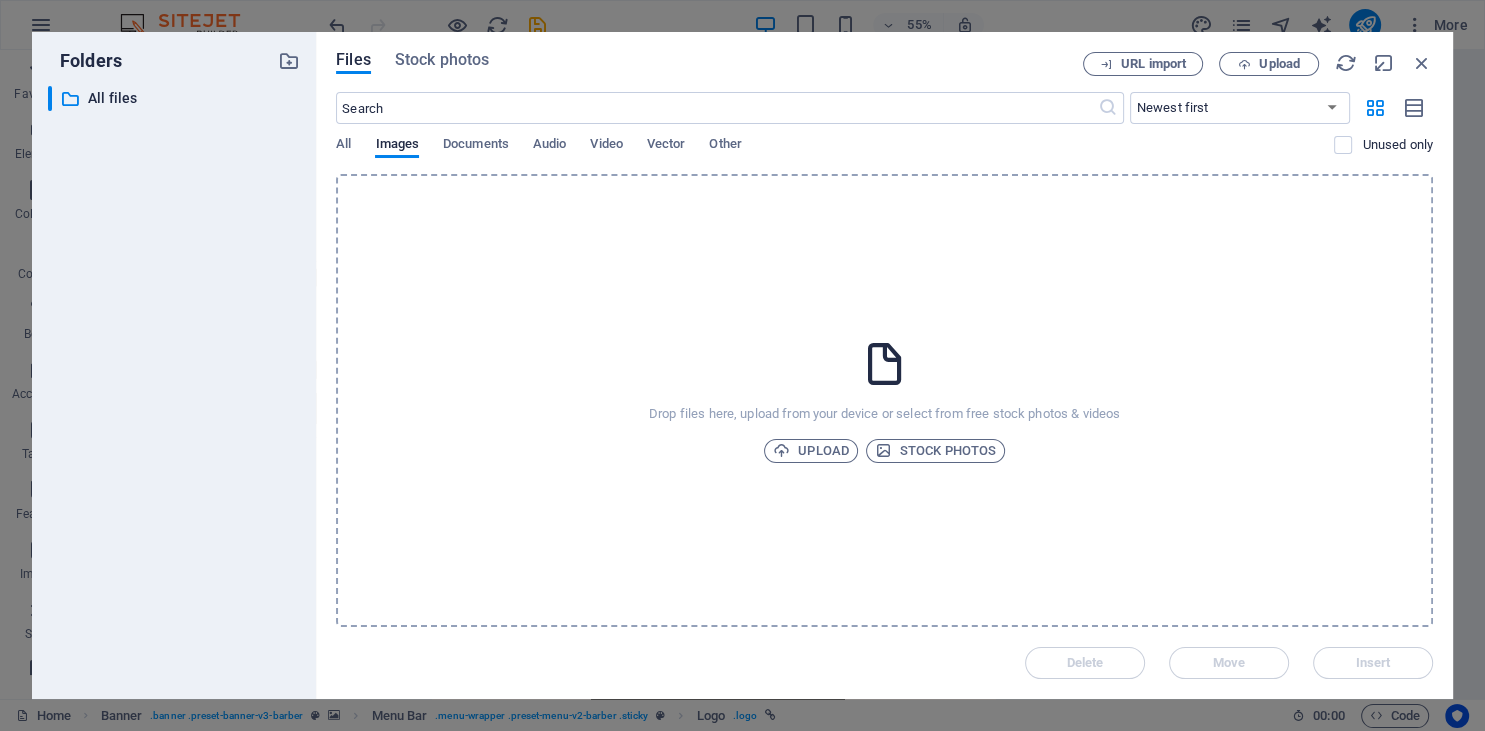click on "Files Stock photos URL import Upload ​ Newest first Oldest first Name (A-Z) Name (Z-A) Size (0-9) Size (9-0) Resolution (0-9) Resolution (9-0) All Images Documents Audio Video Vector Other Unused only Drop files here, upload from your device or select from free stock photos & videos Upload Stock photos Delete Move Insert" at bounding box center (884, 365) 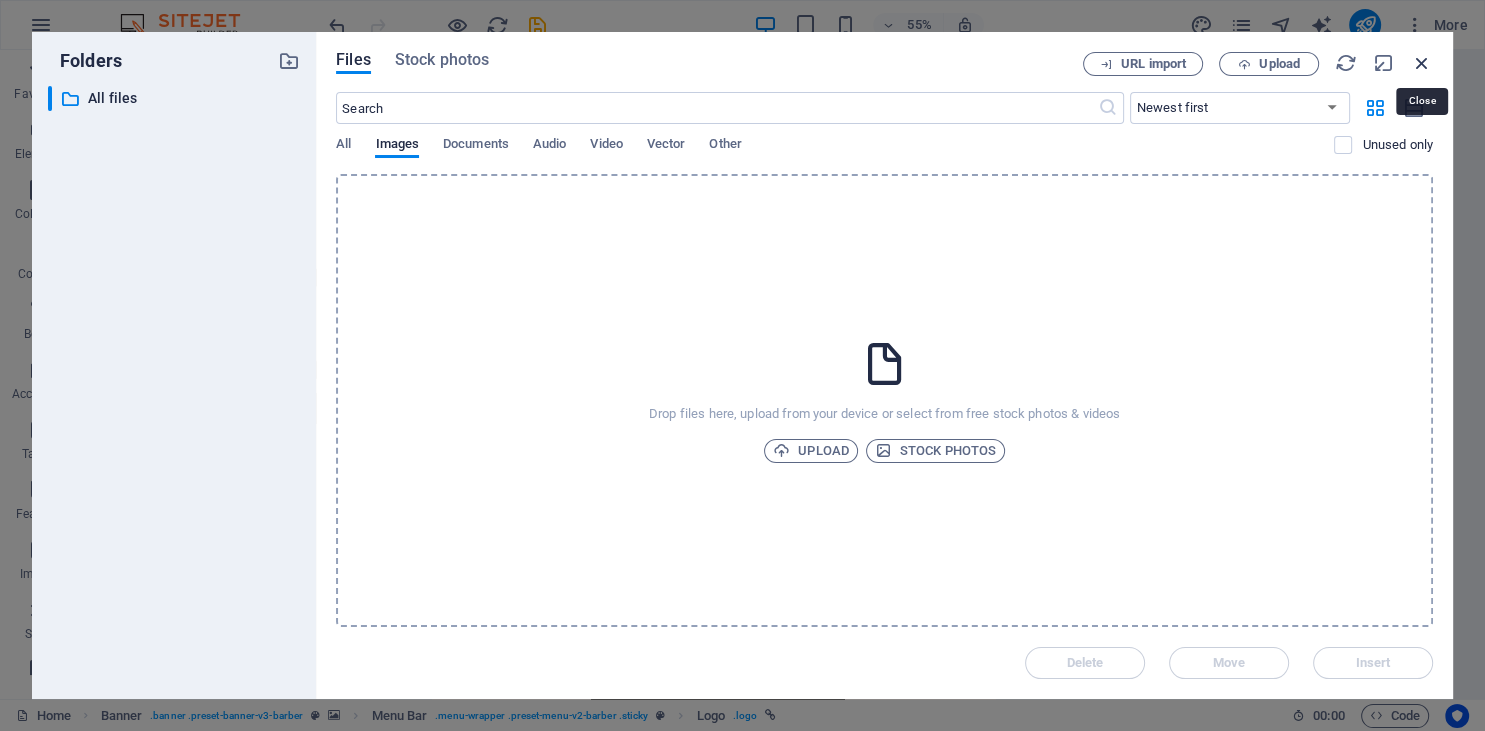 click at bounding box center [1422, 63] 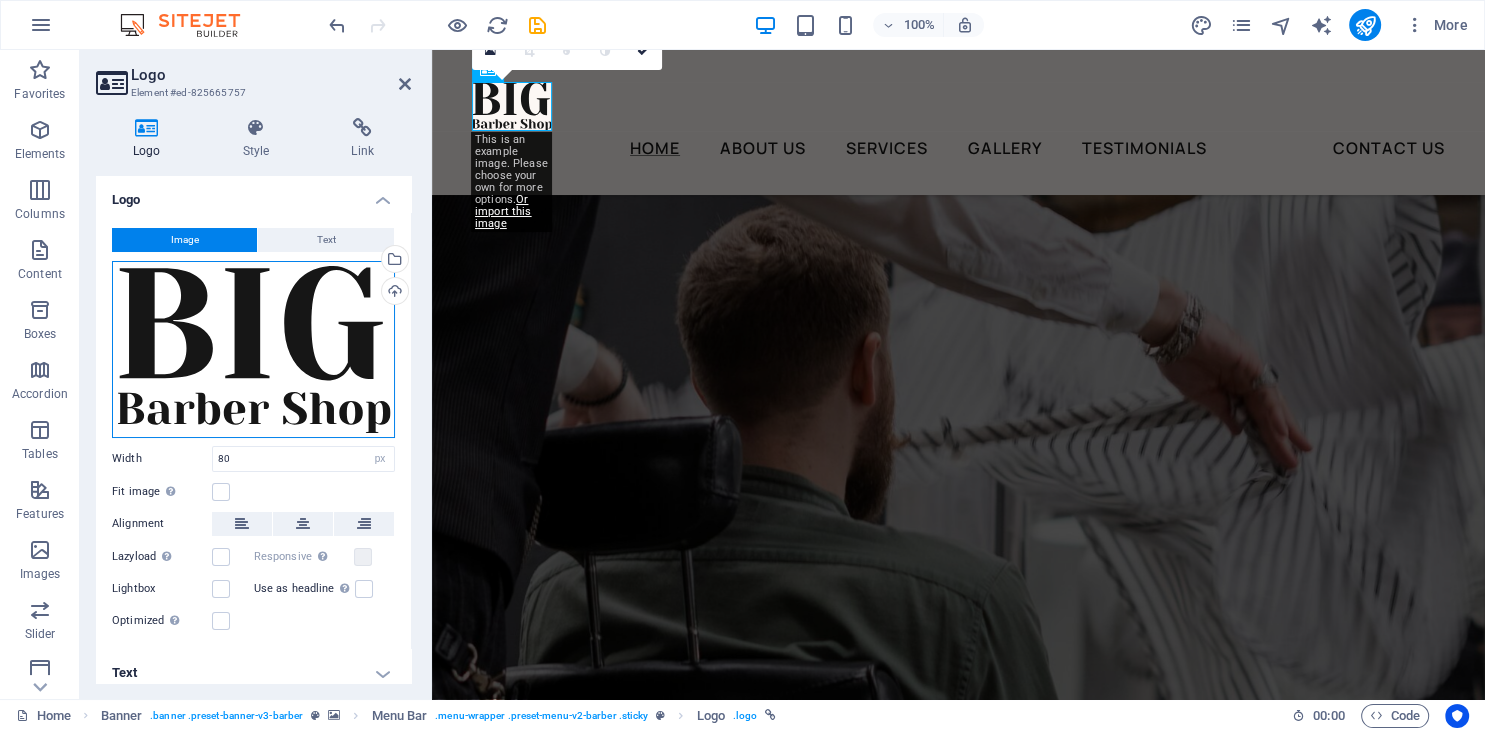 click on "Drag files here, click to choose files or select files from Files or our free stock photos & videos" at bounding box center [253, 349] 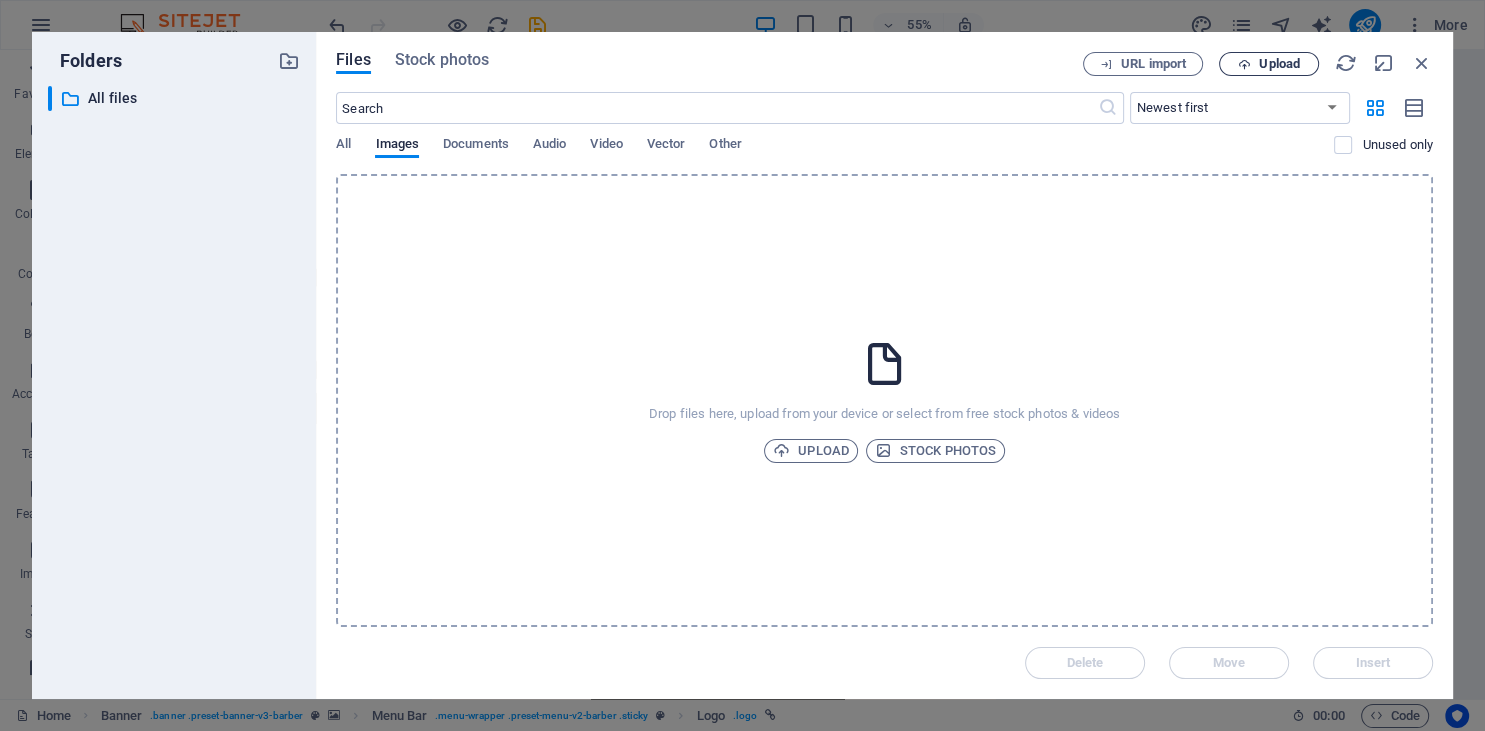 click on "Upload" at bounding box center (1279, 64) 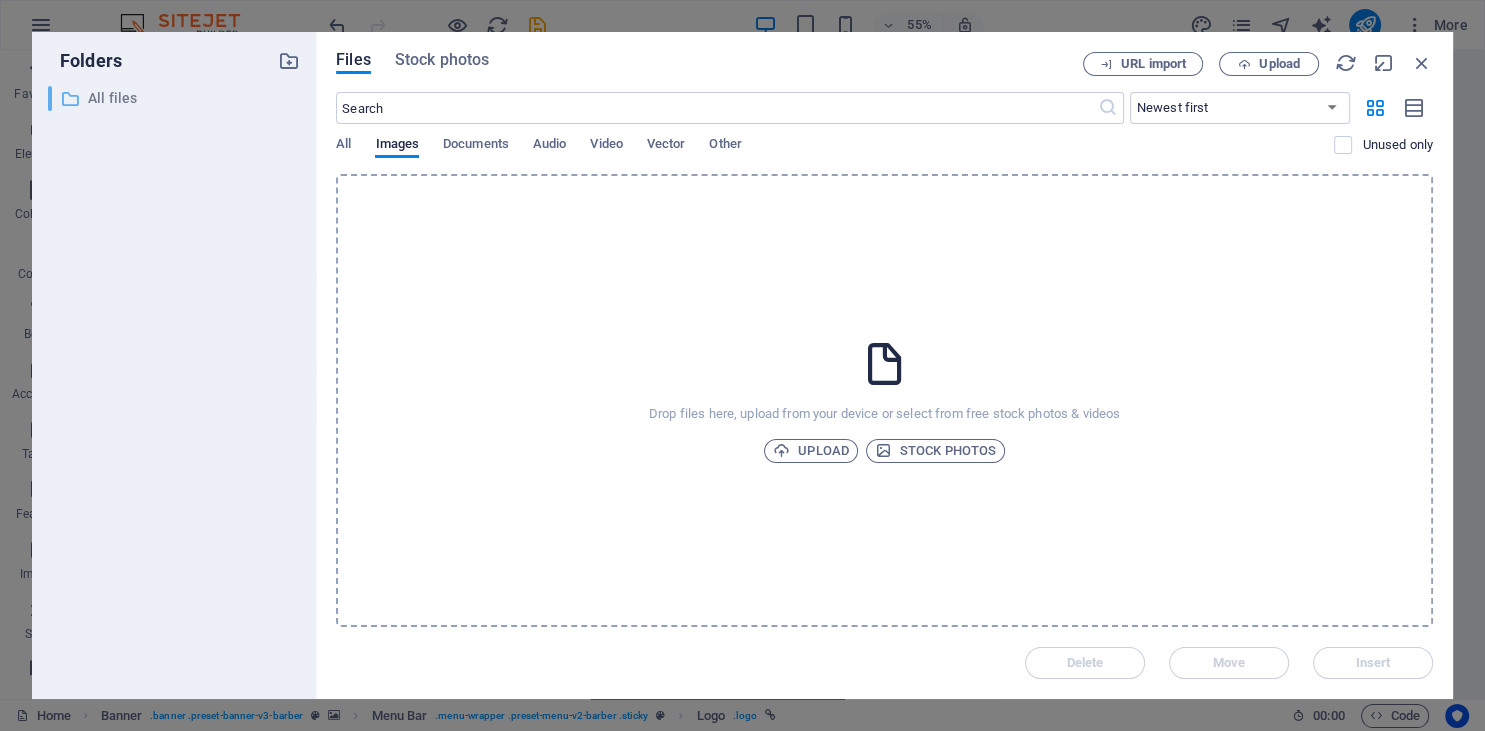 click on "All files" at bounding box center (175, 98) 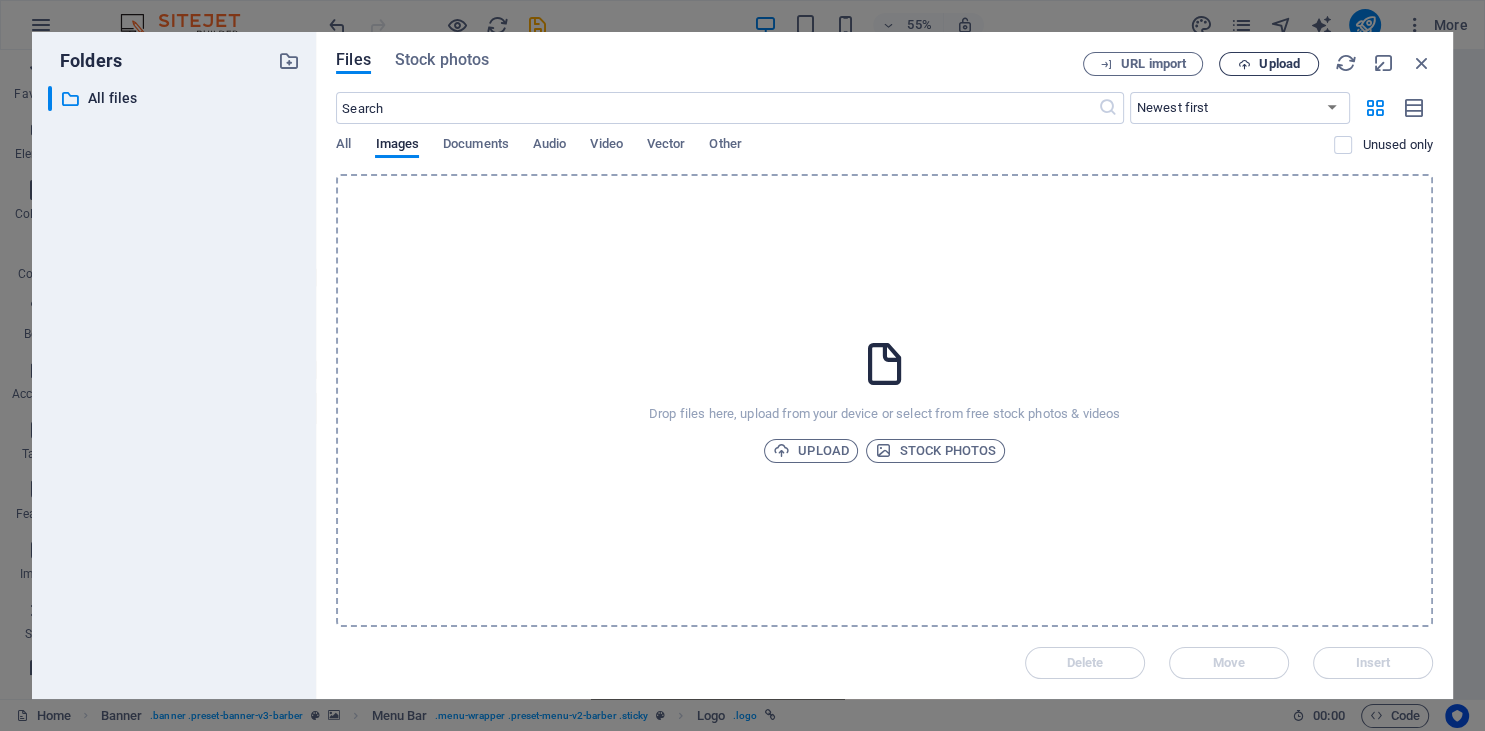 click on "Upload" at bounding box center (1269, 64) 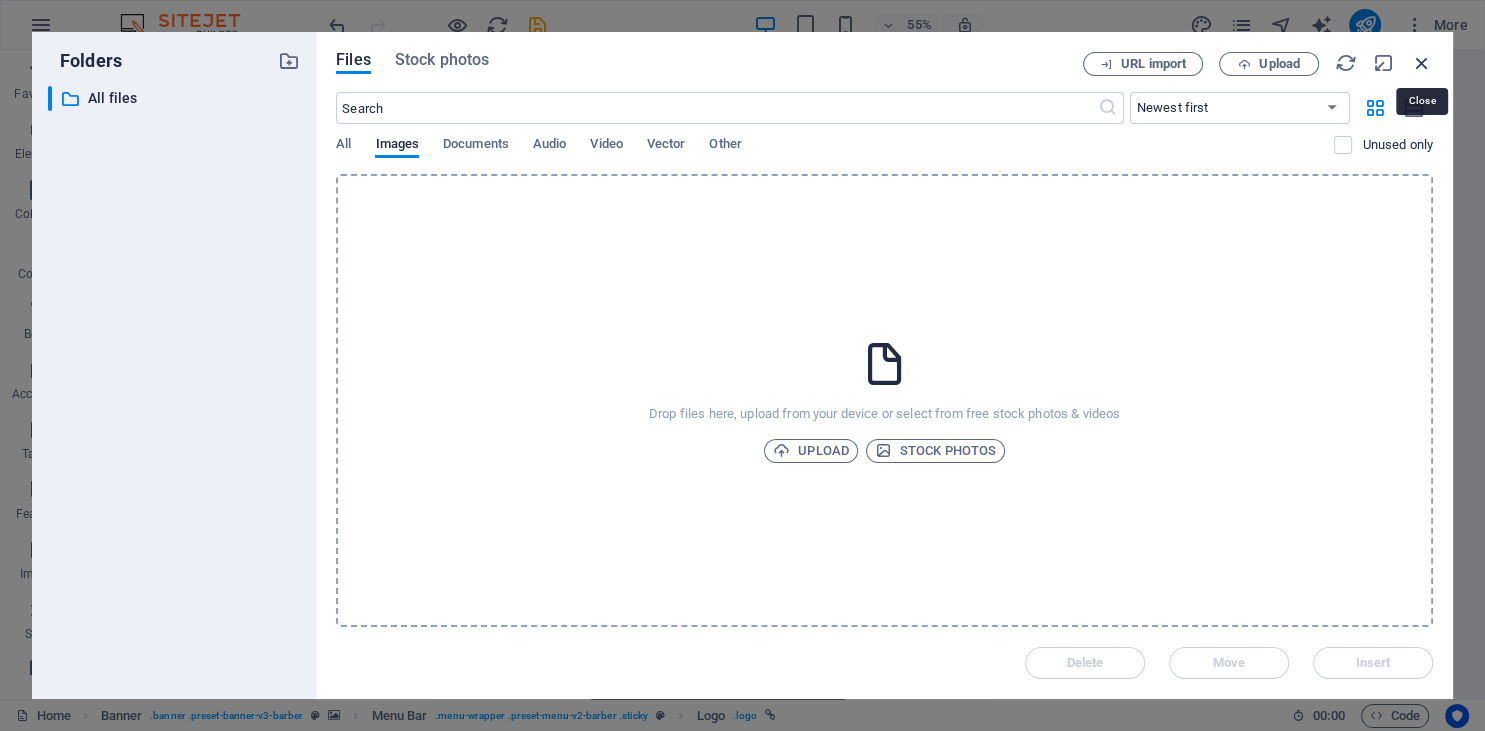 click at bounding box center [1422, 63] 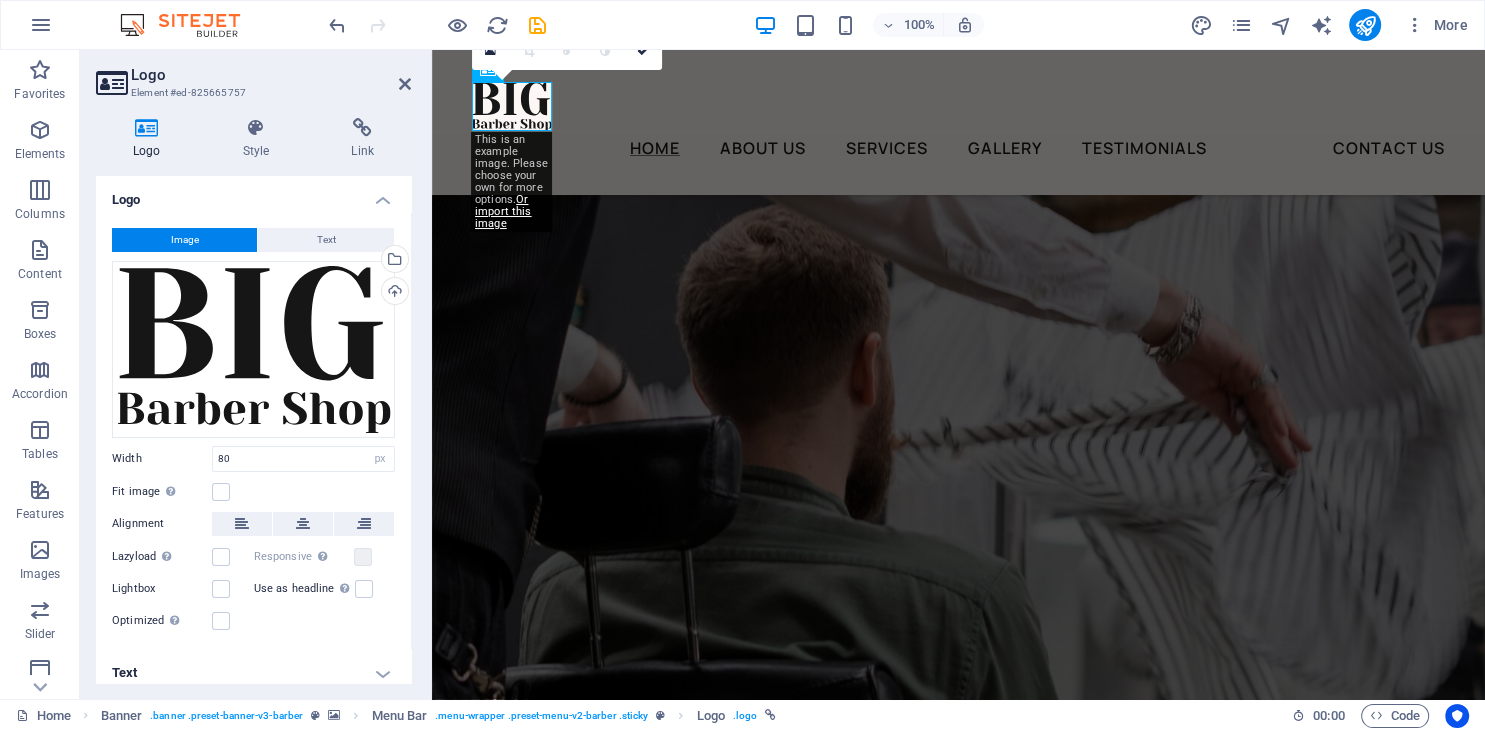 drag, startPoint x: 1110, startPoint y: 270, endPoint x: 1158, endPoint y: 244, distance: 54.589375 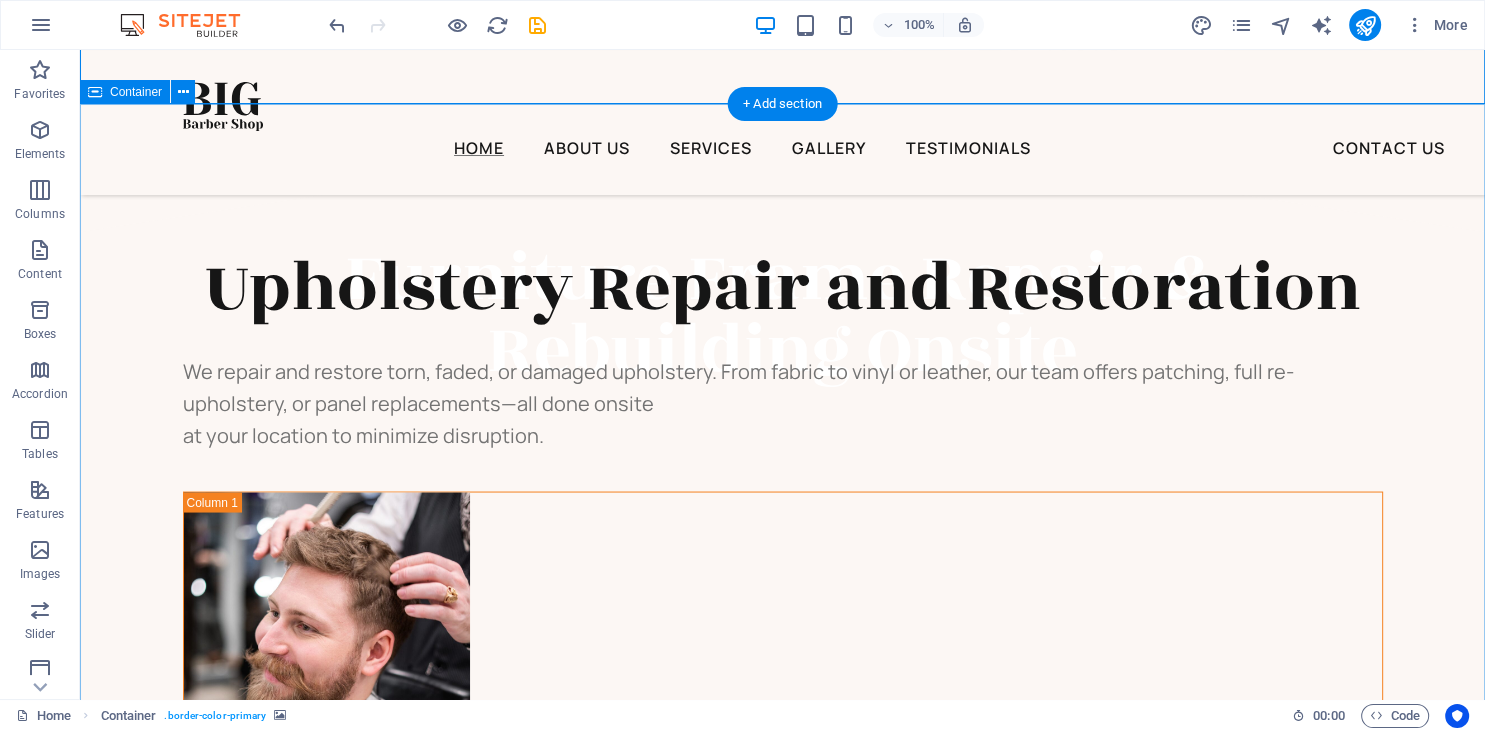 scroll, scrollTop: 3669, scrollLeft: 0, axis: vertical 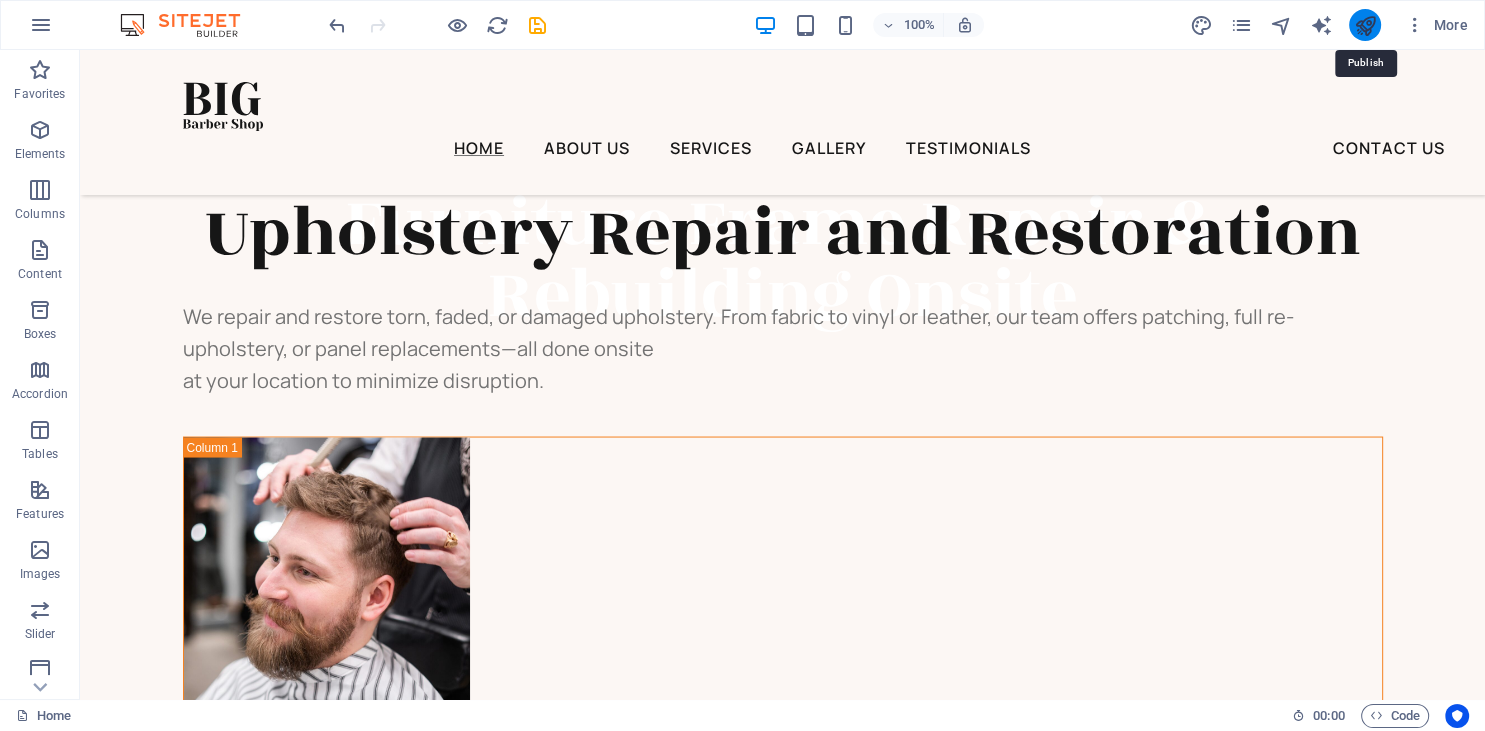 click at bounding box center [1364, 25] 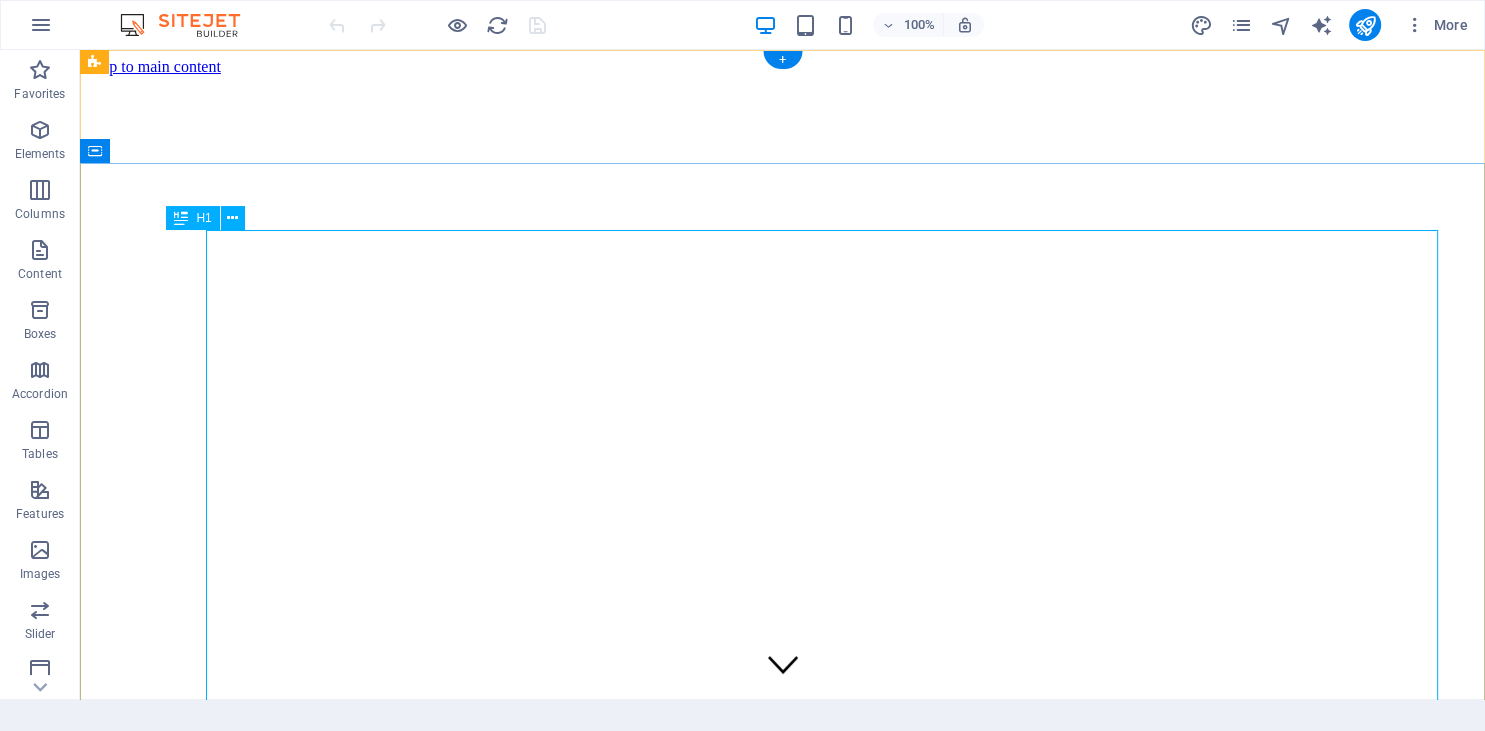 scroll, scrollTop: 0, scrollLeft: 0, axis: both 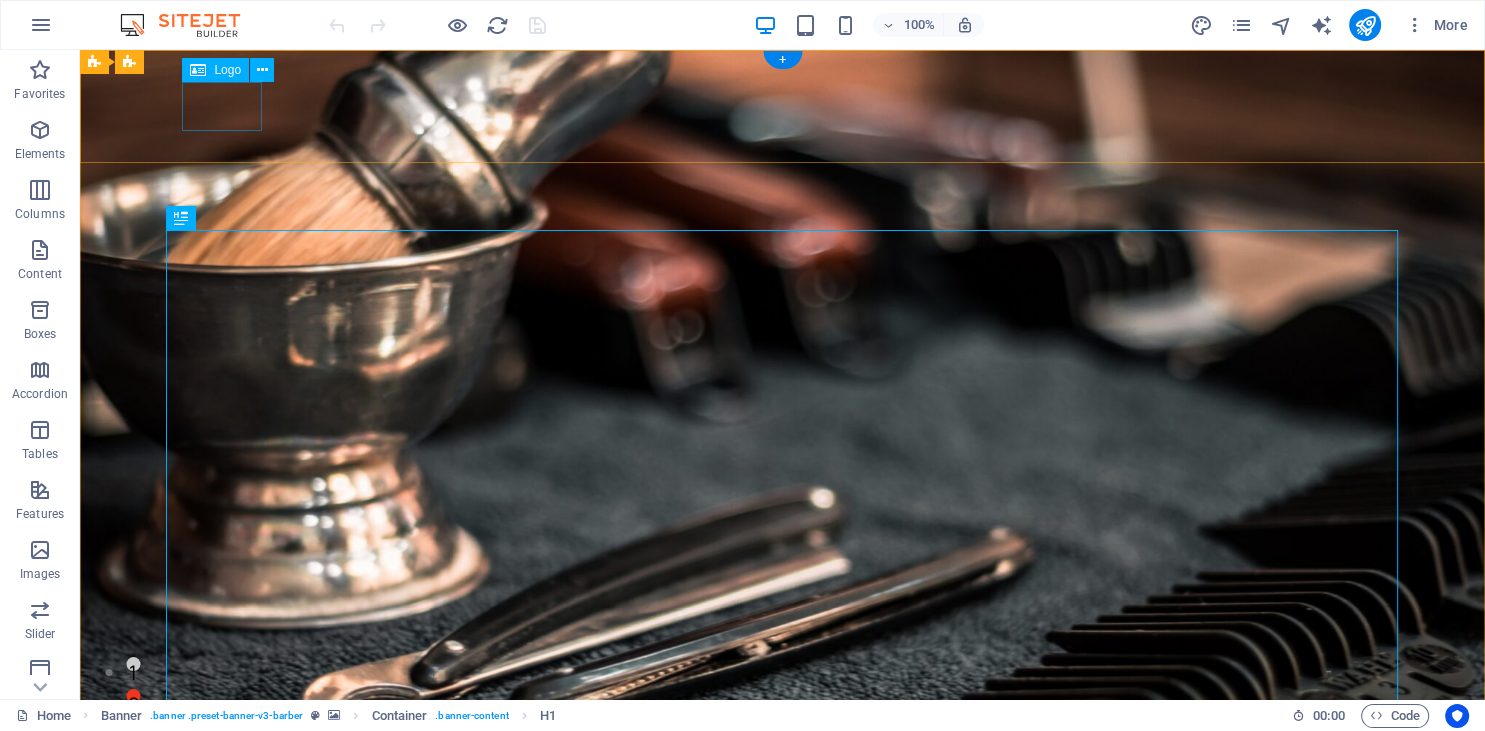 click at bounding box center [763, 906] 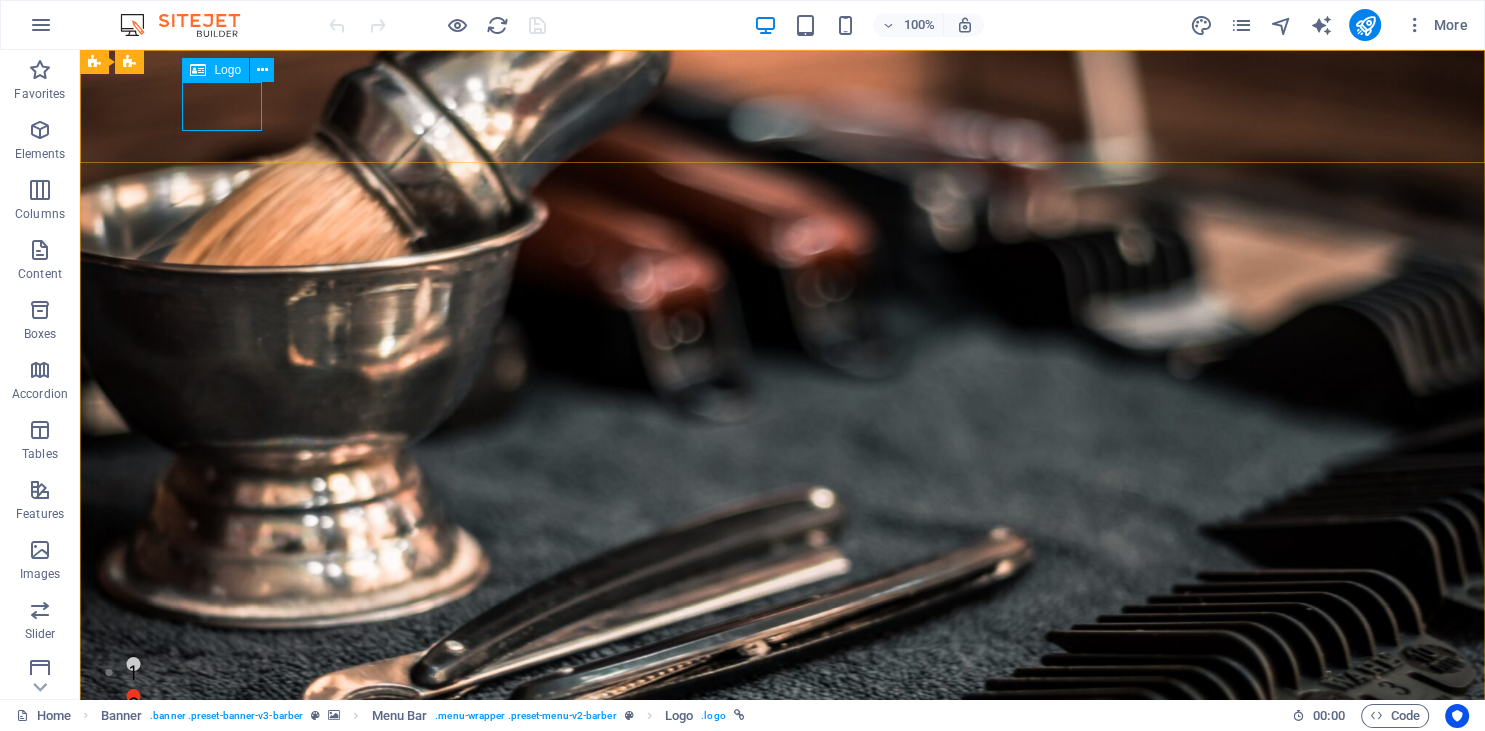 click on "Logo" at bounding box center [227, 70] 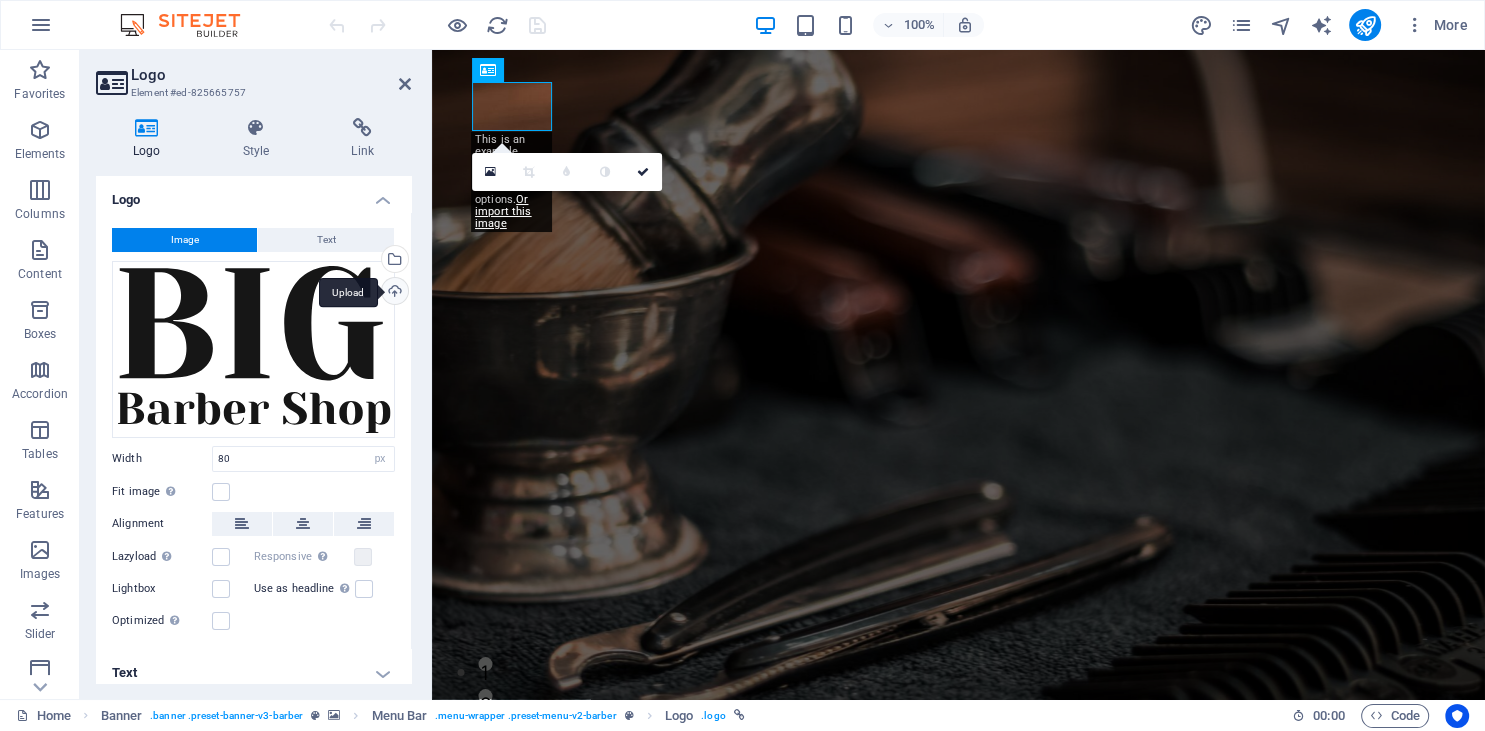 click on "Upload" at bounding box center [393, 293] 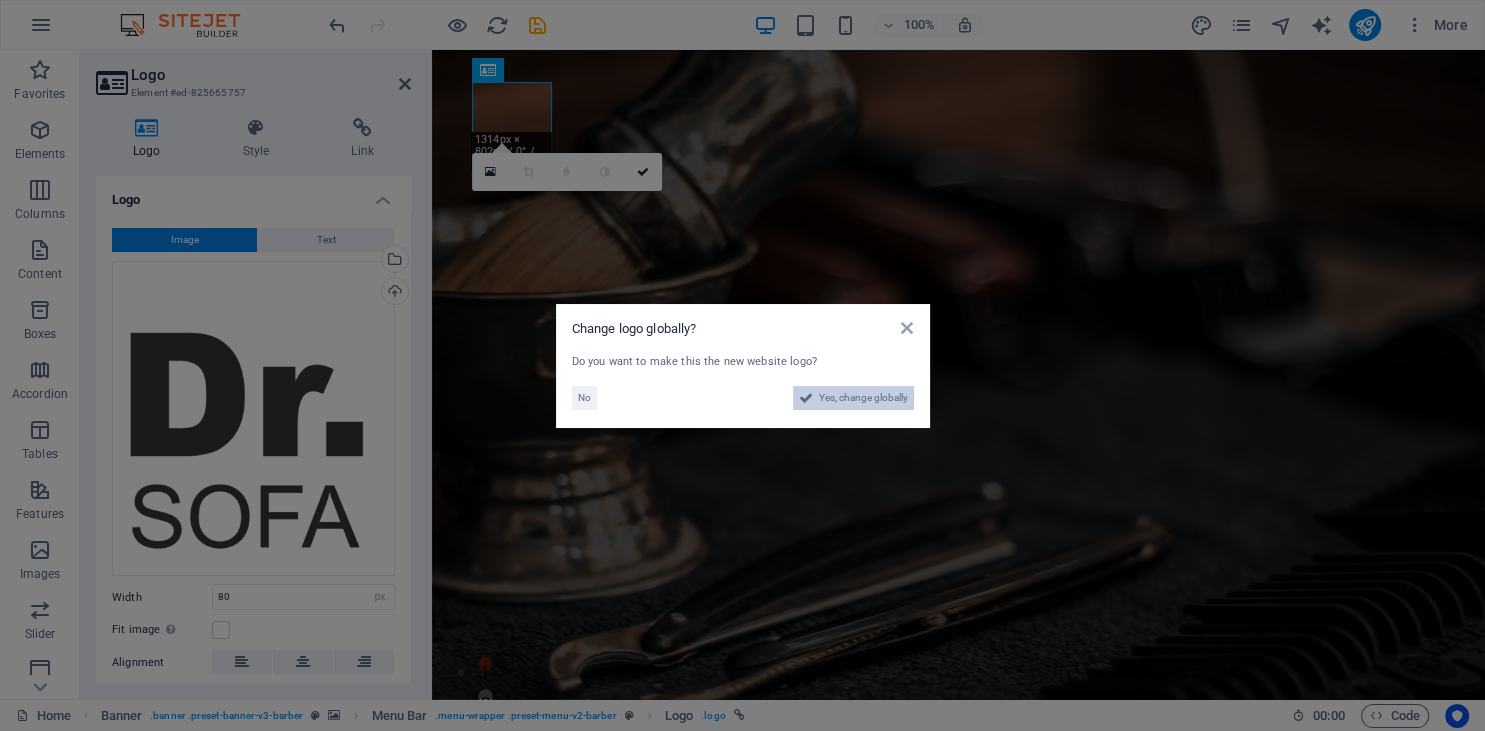 click on "Yes, change globally" at bounding box center (863, 398) 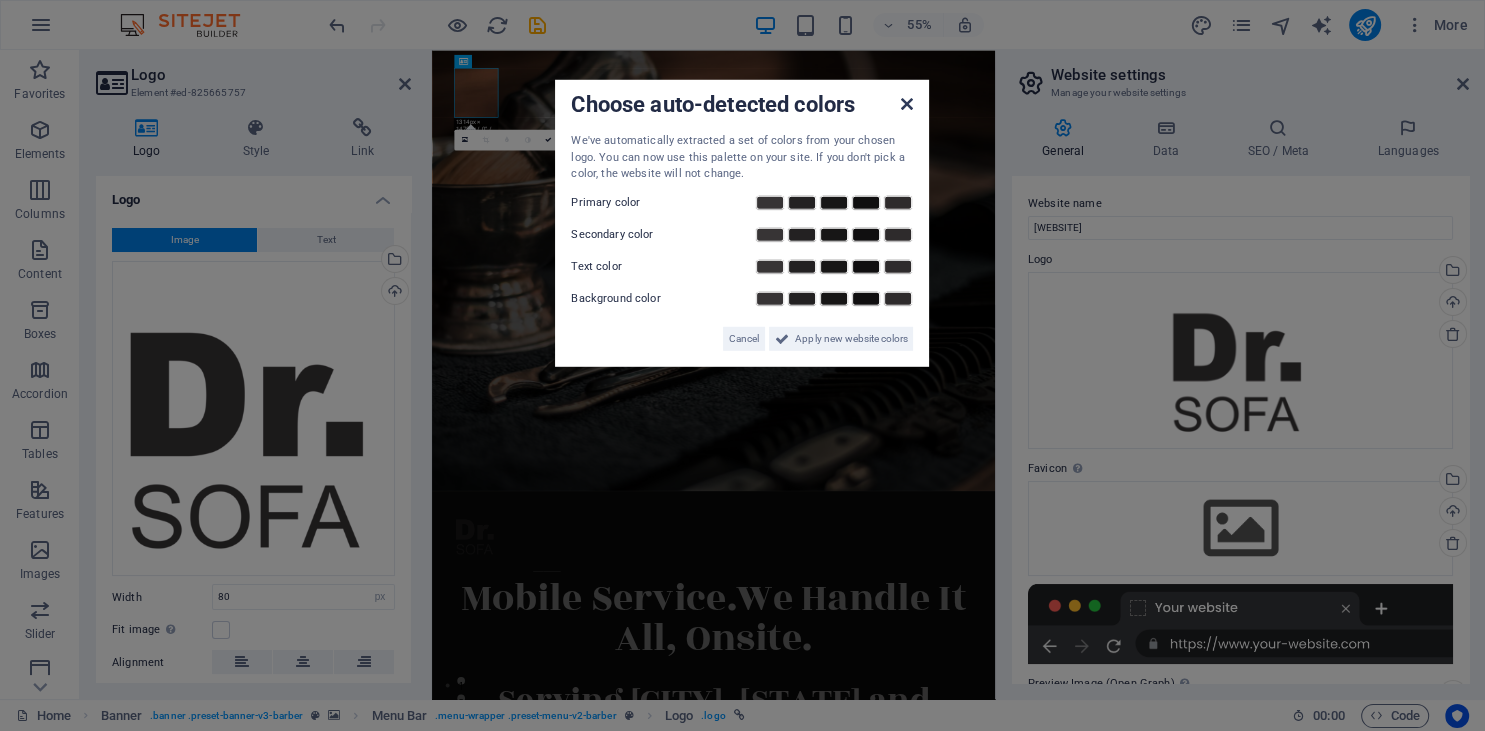 click on "Choose auto-detected colors We've automatically extracted a set of colors from your chosen logo. You can now use this palette on your site. If you don't pick a color, the website will not change.  Primary color Secondary color Text color Background color Cancel Apply new website colors" at bounding box center (742, 223) 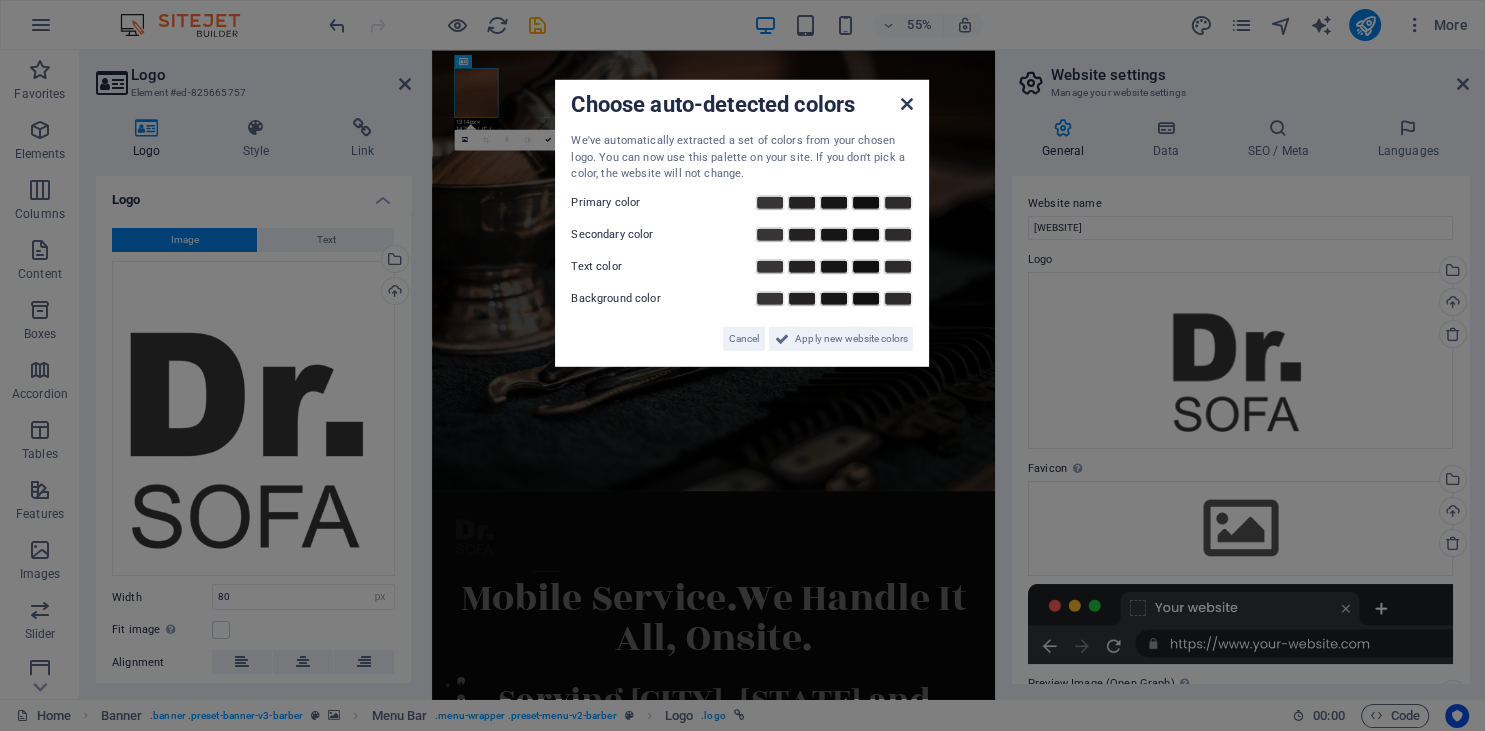 click at bounding box center (907, 104) 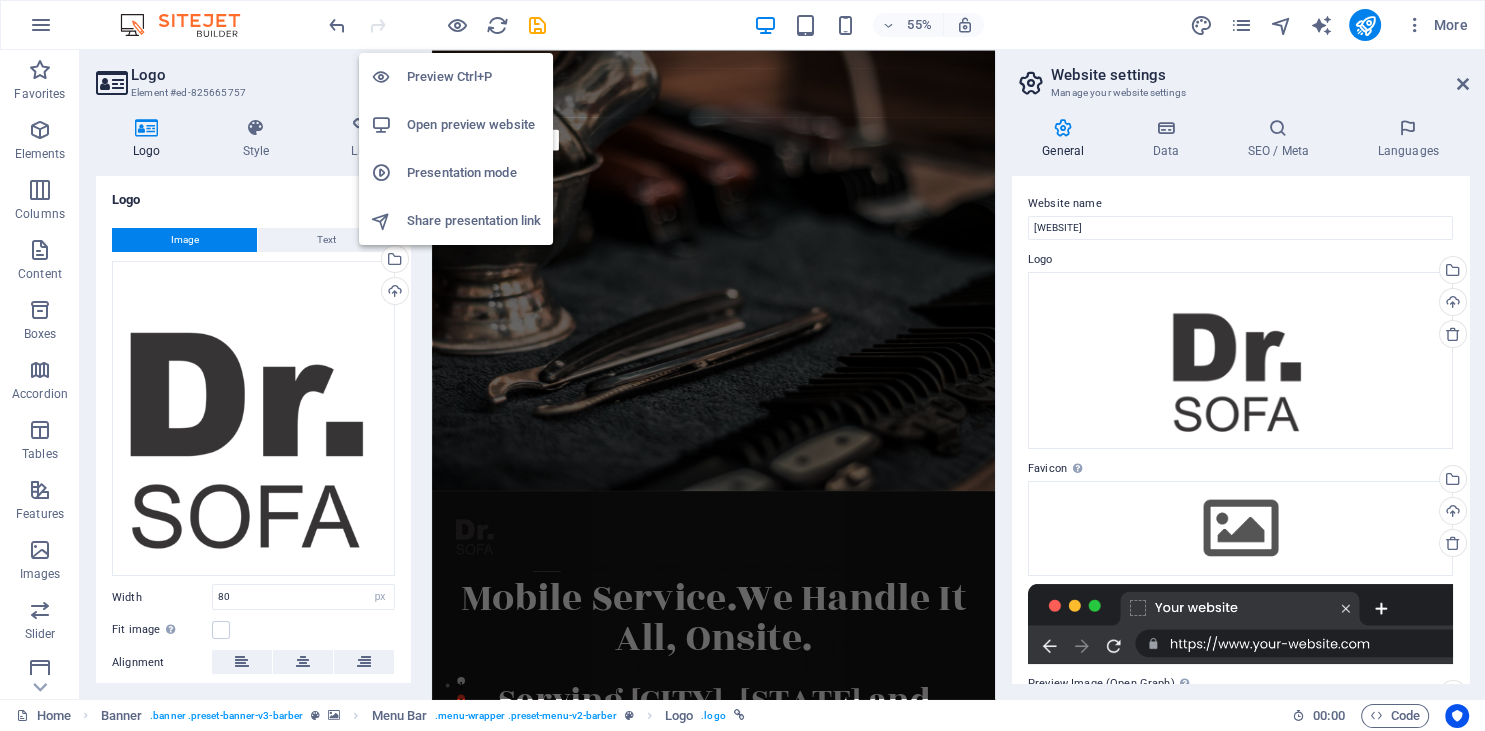 click on "Open preview website" at bounding box center [474, 125] 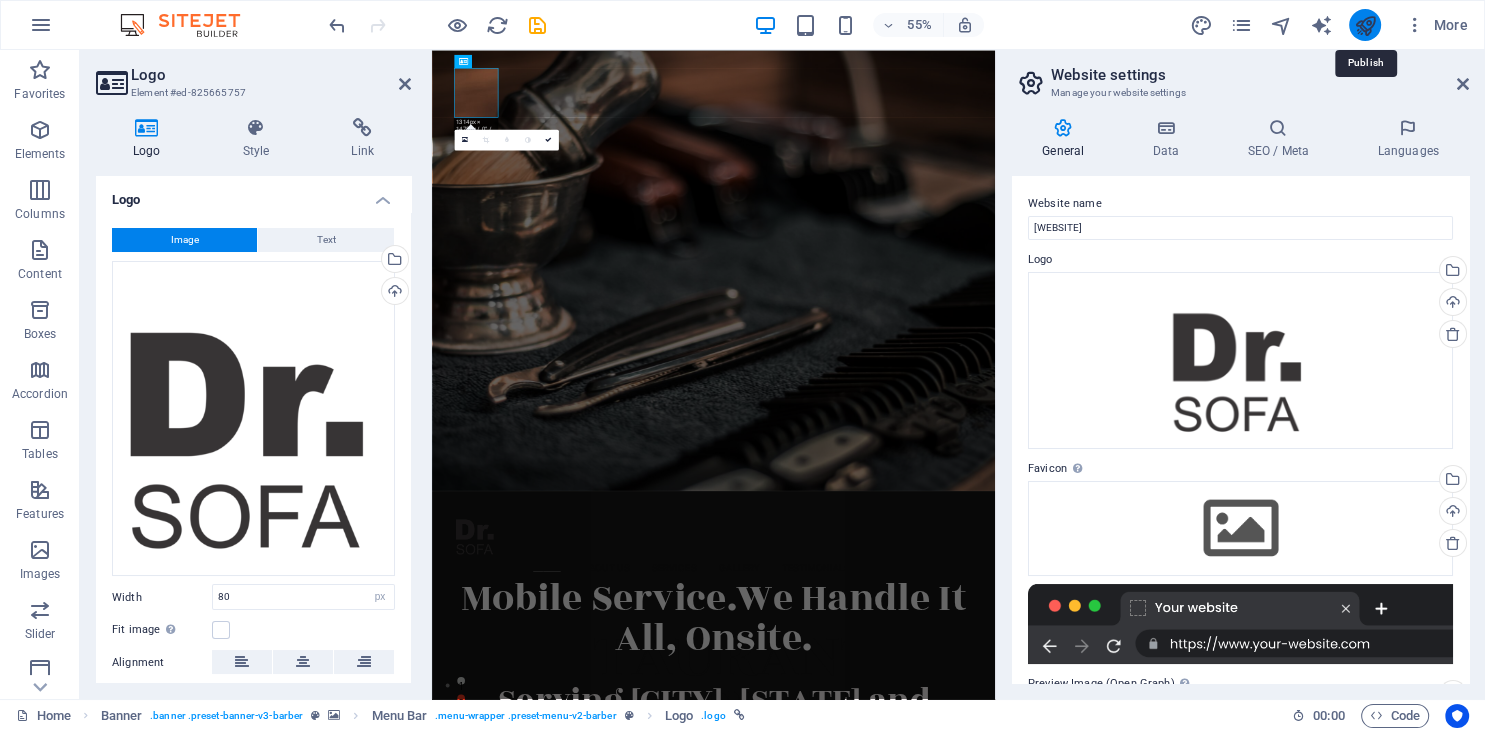 click at bounding box center [1364, 25] 